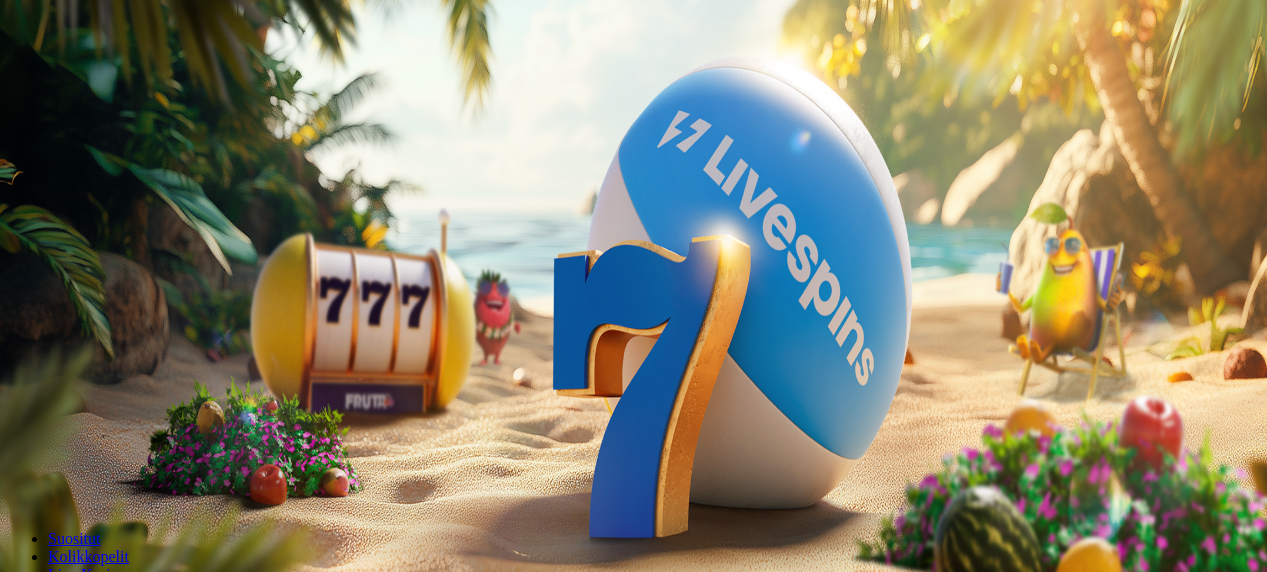 scroll, scrollTop: 0, scrollLeft: 0, axis: both 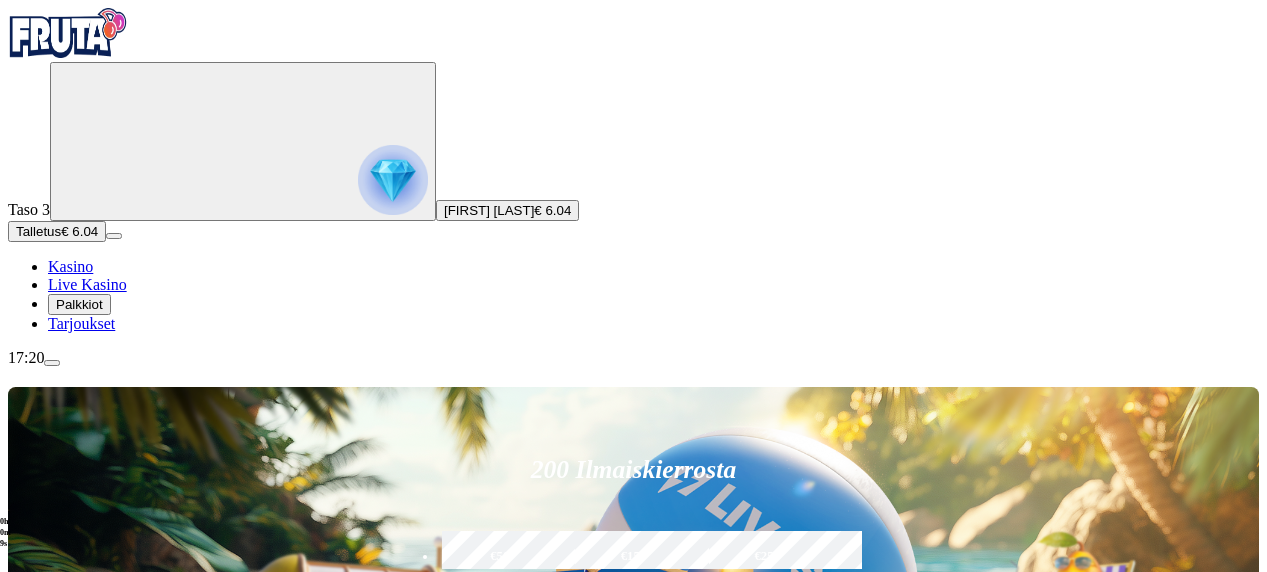 click at bounding box center (393, 180) 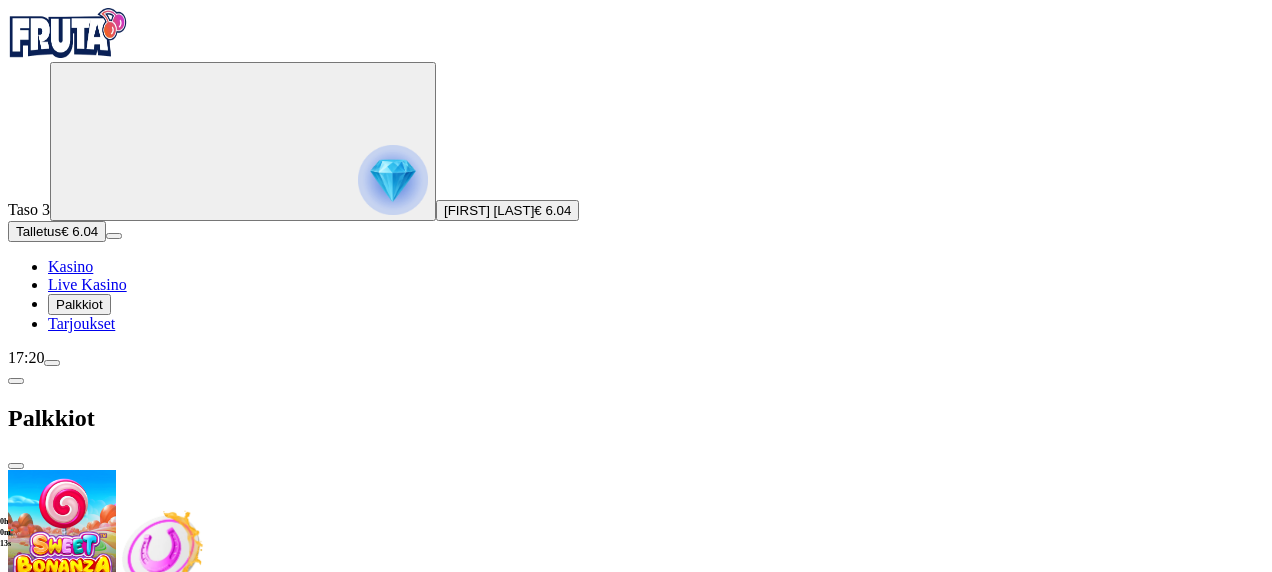click at bounding box center [88, 709] 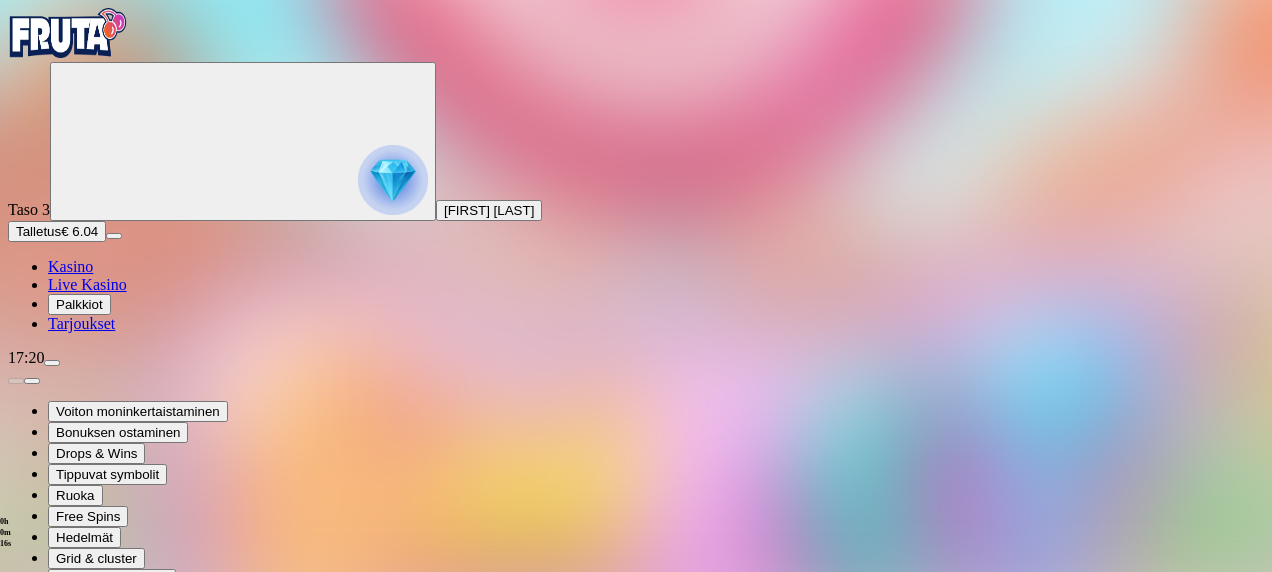 click at bounding box center [48, 883] 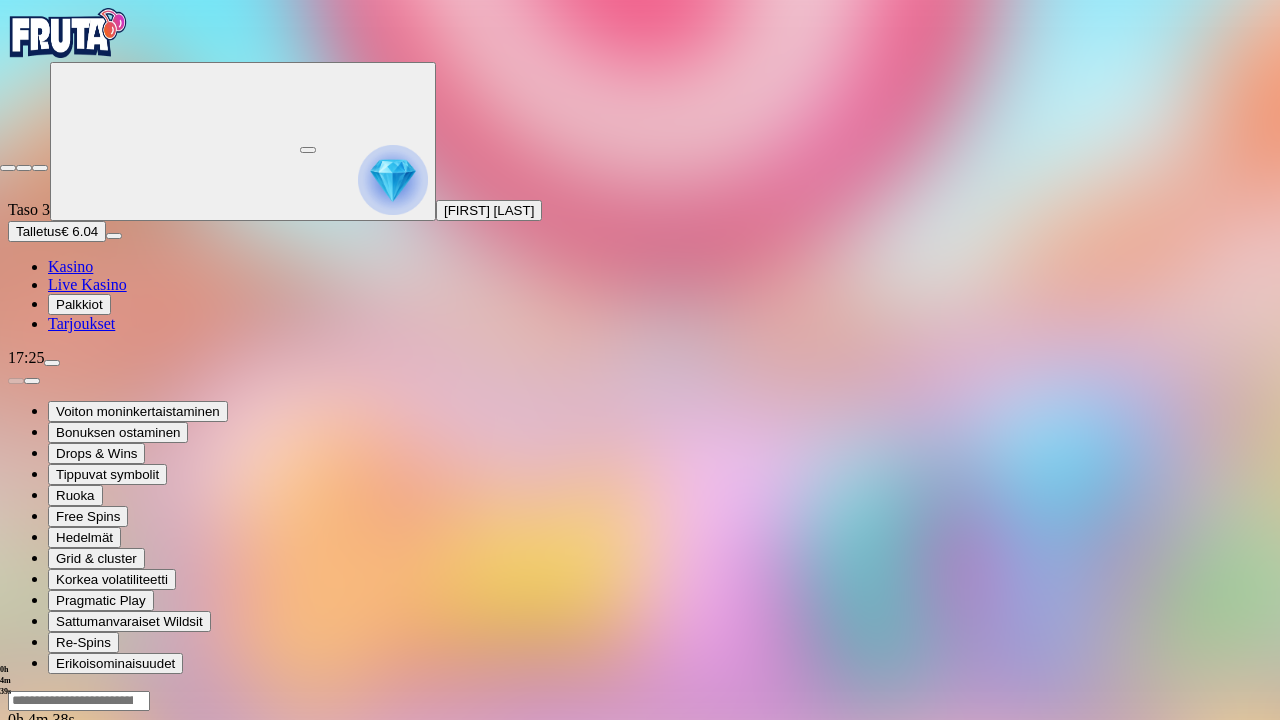 click at bounding box center (8, 168) 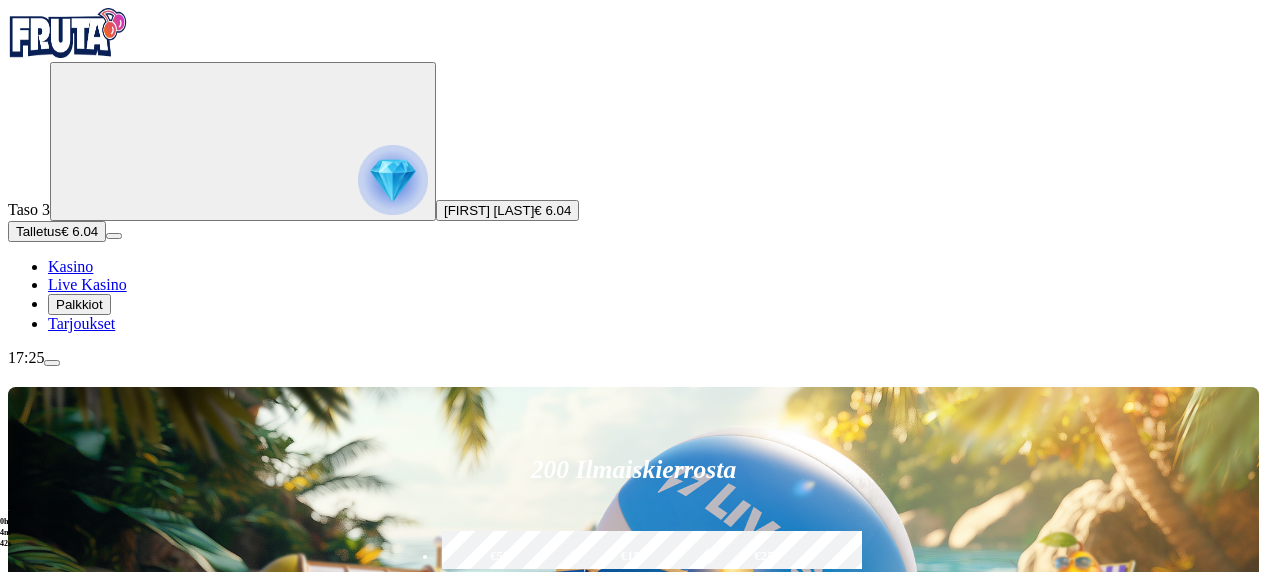 click at bounding box center (393, 180) 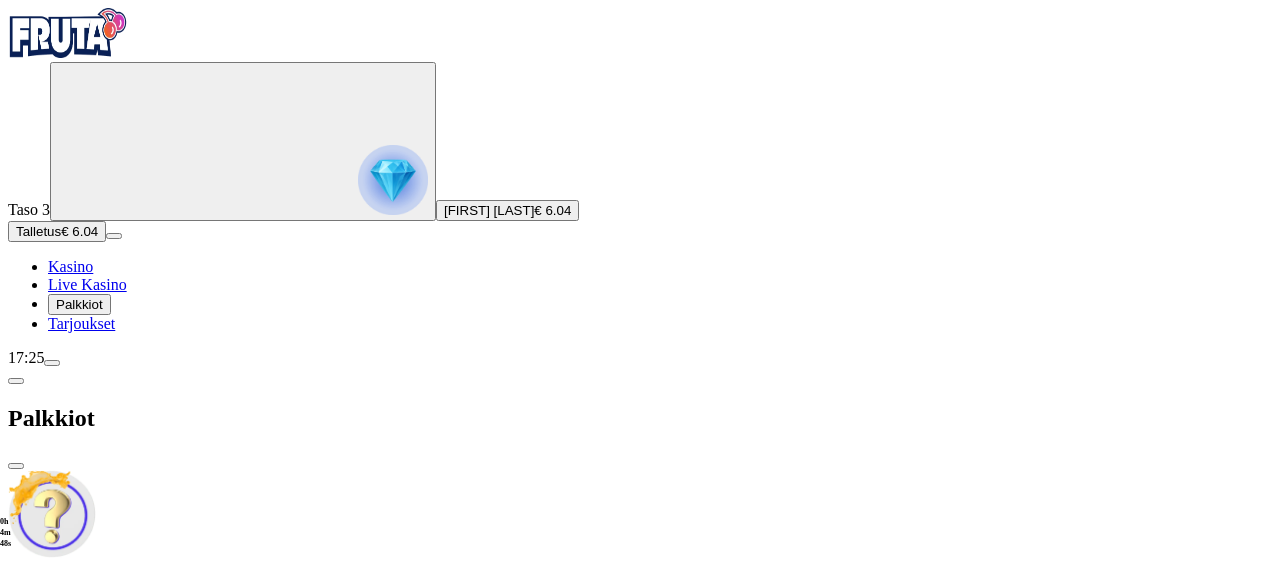 click at bounding box center (16, 466) 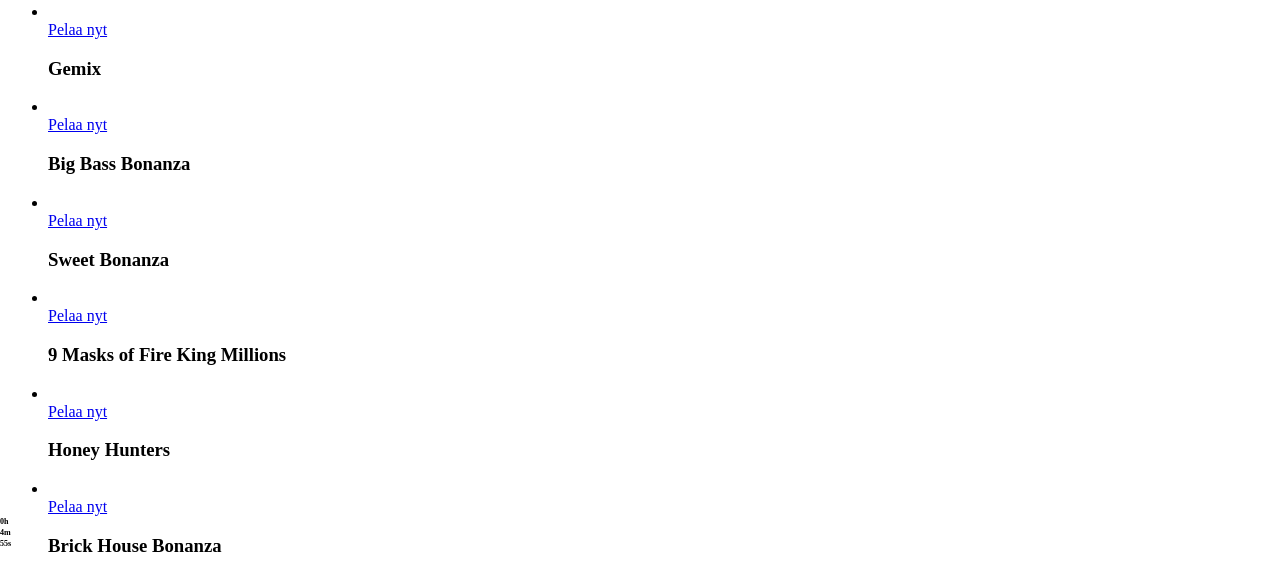 scroll, scrollTop: 1100, scrollLeft: 0, axis: vertical 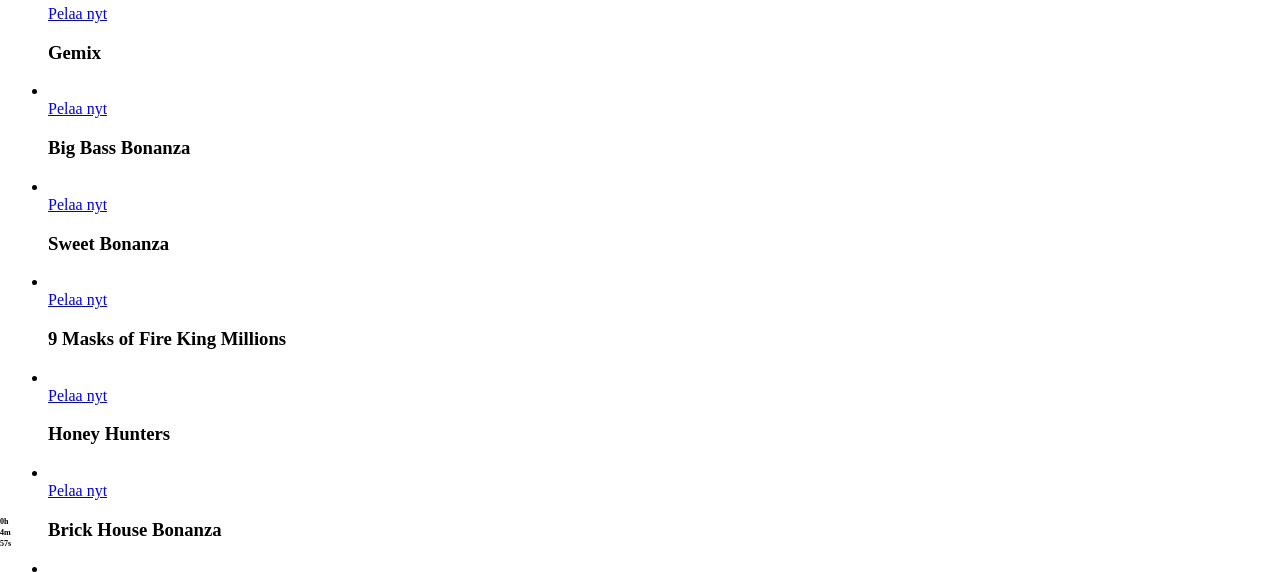 click on "Pelaa nyt" at bounding box center (77, 14581) 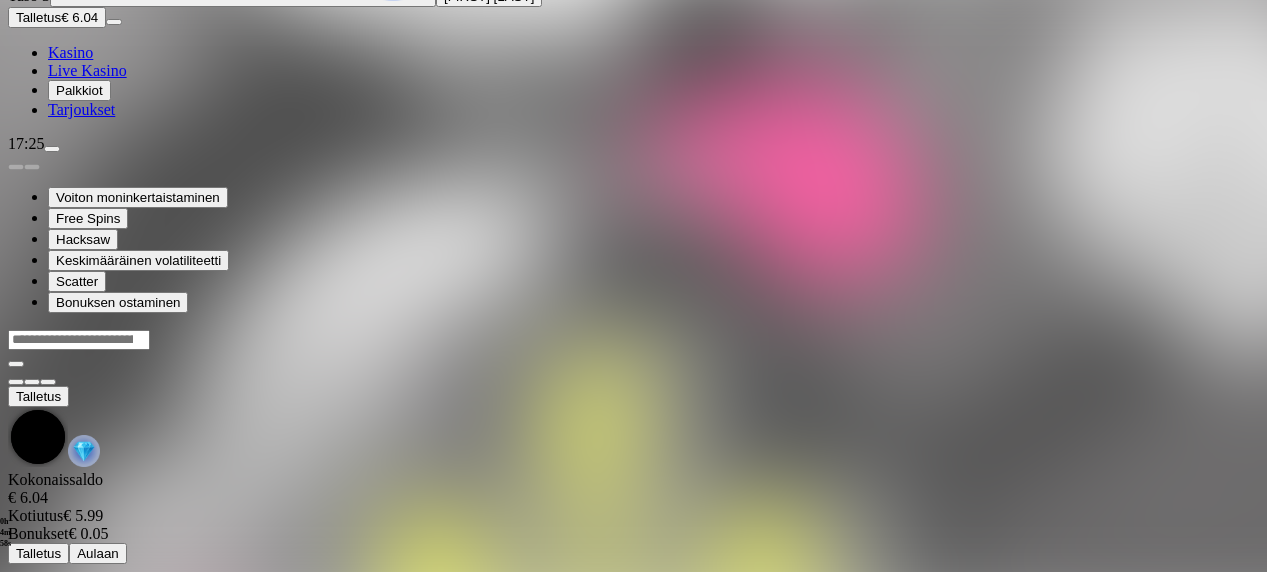 scroll, scrollTop: 0, scrollLeft: 0, axis: both 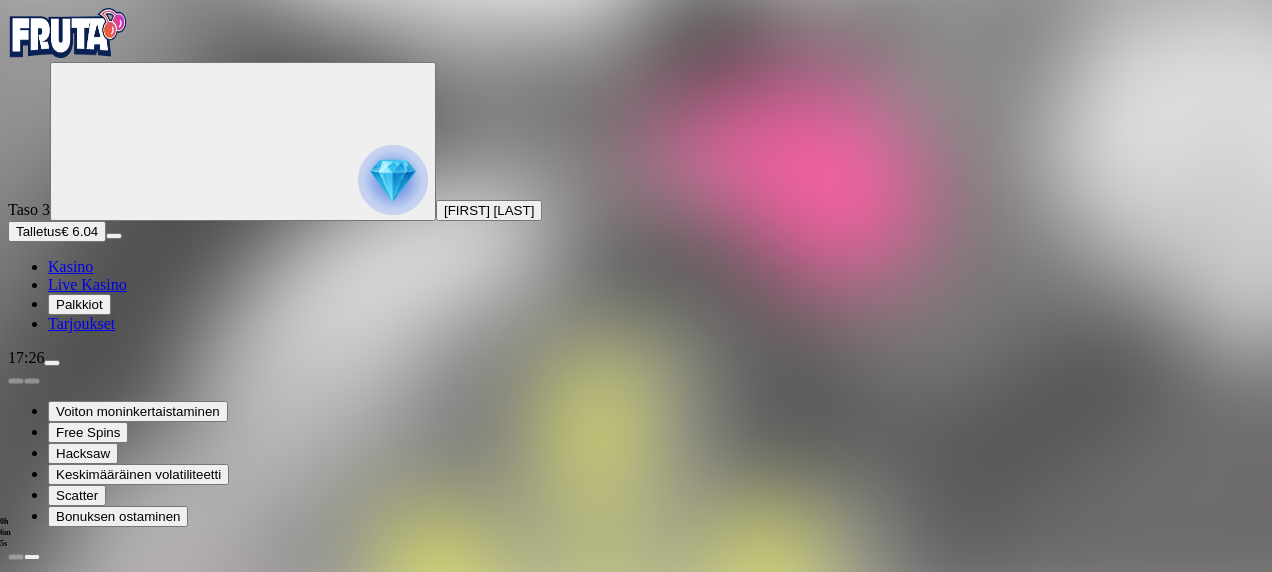 click at bounding box center (48, 1326) 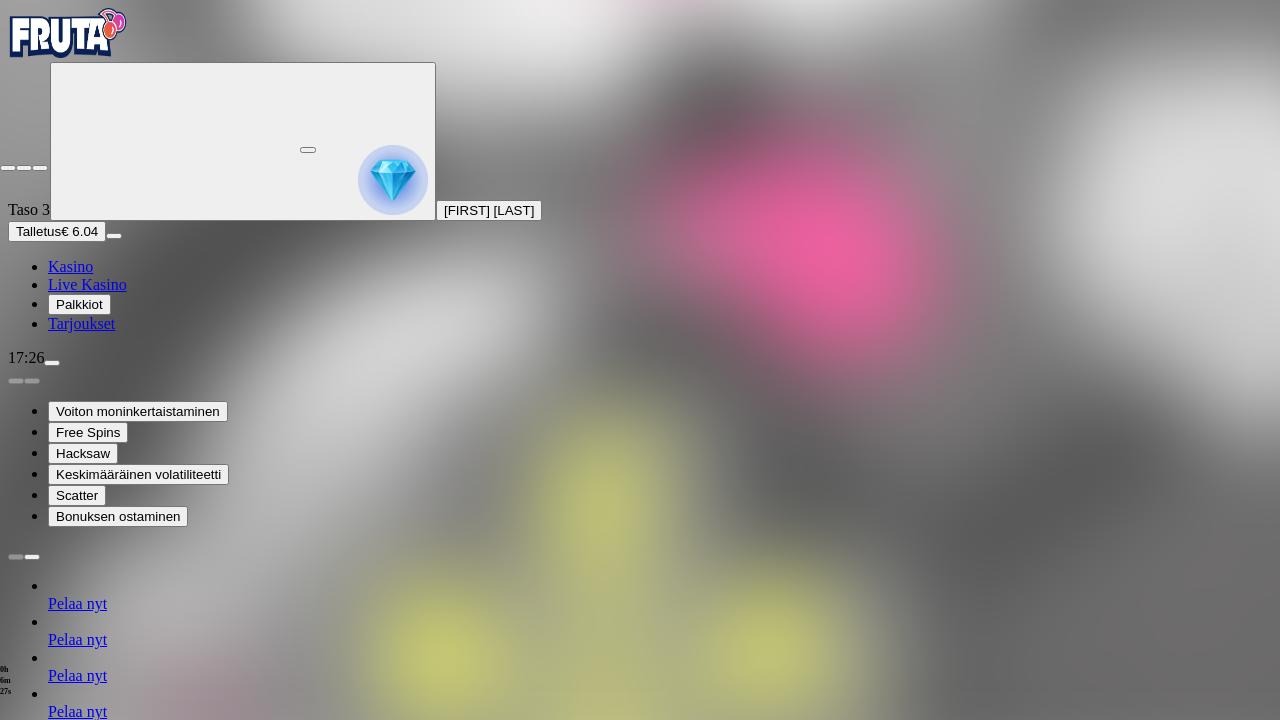 click at bounding box center [8, 168] 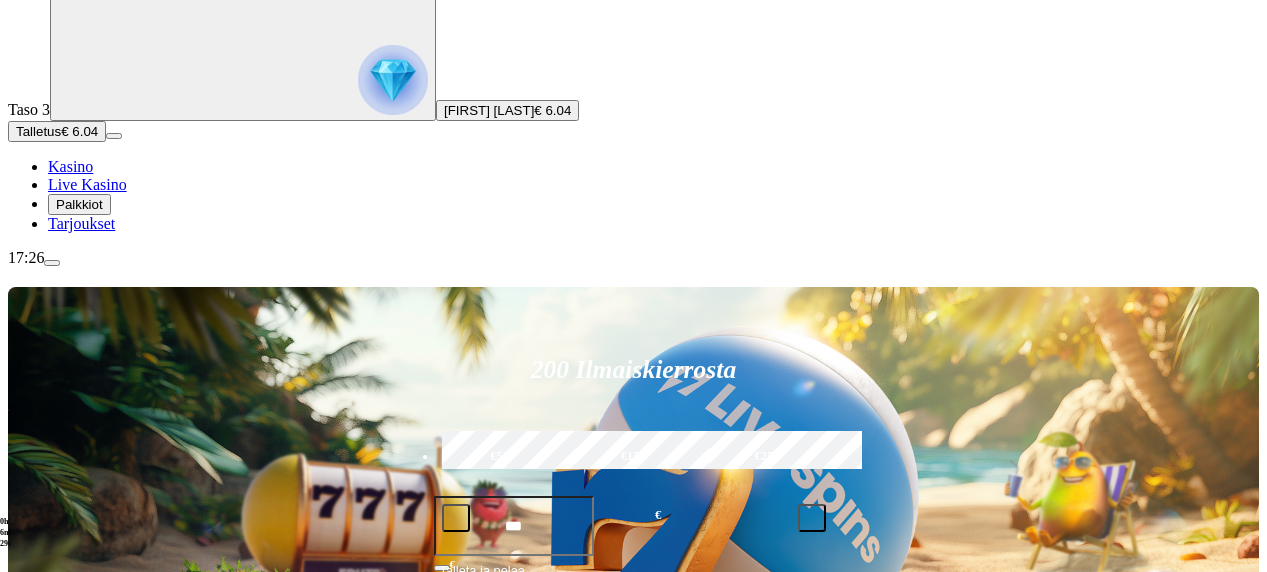 scroll, scrollTop: 200, scrollLeft: 0, axis: vertical 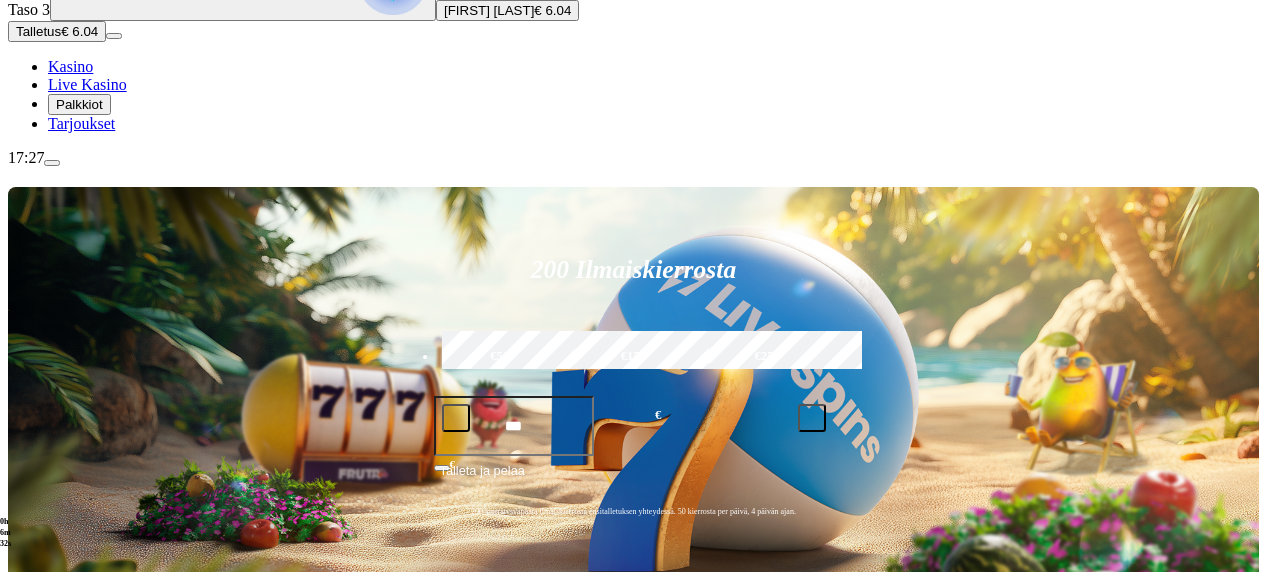 click on "Pelaa nyt" at bounding box center [77, 1390] 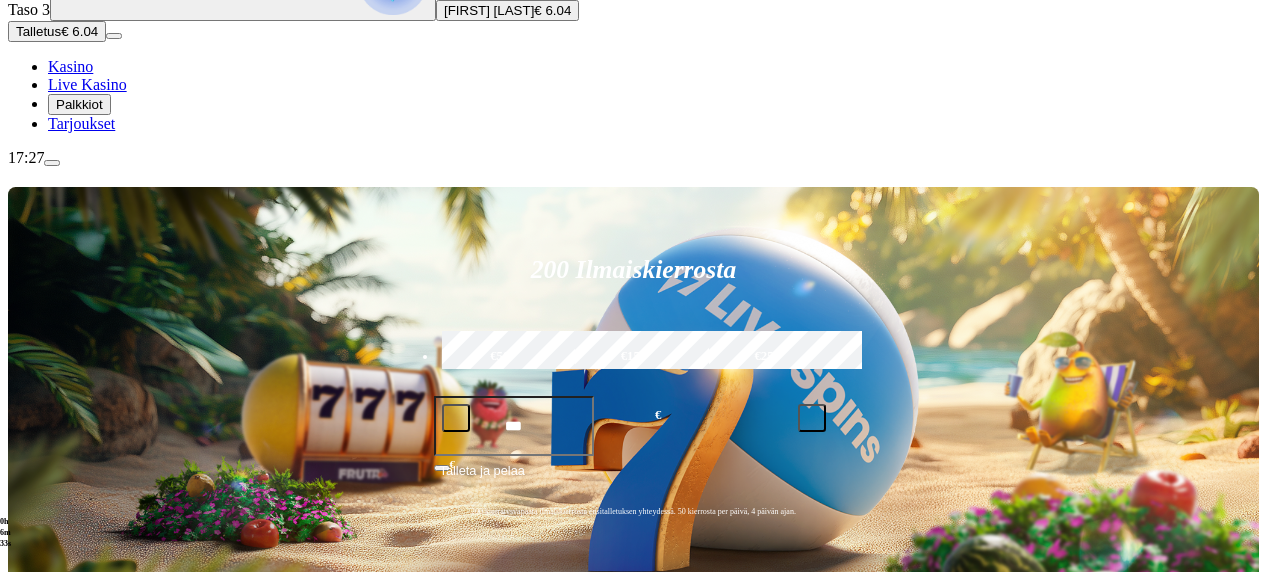 scroll, scrollTop: 0, scrollLeft: 0, axis: both 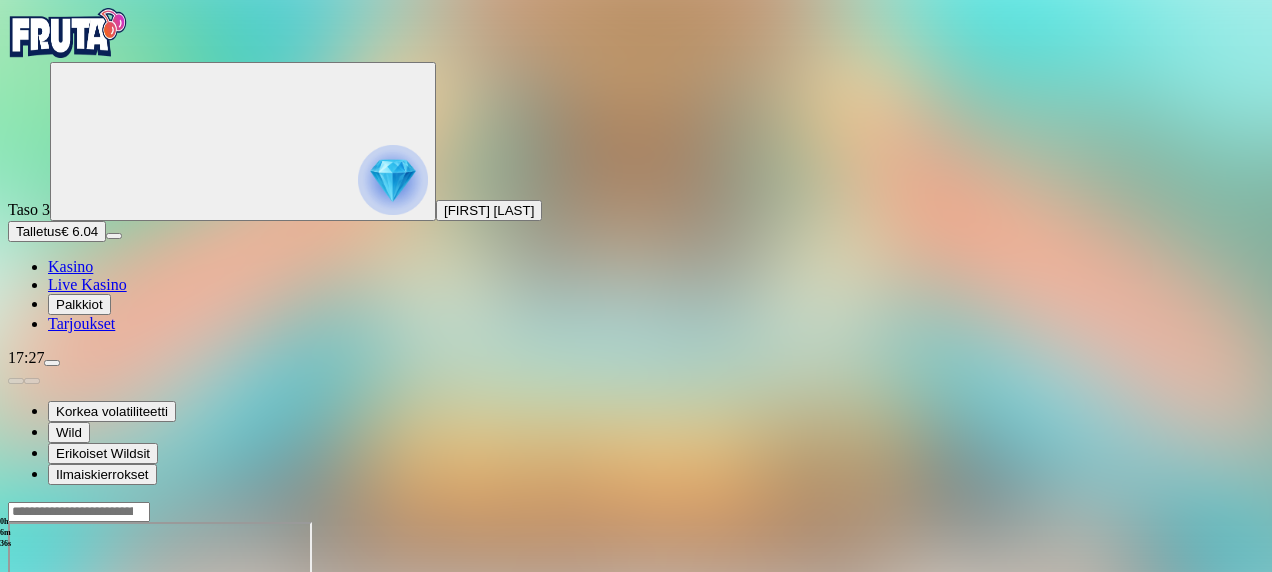 click at bounding box center (636, 689) 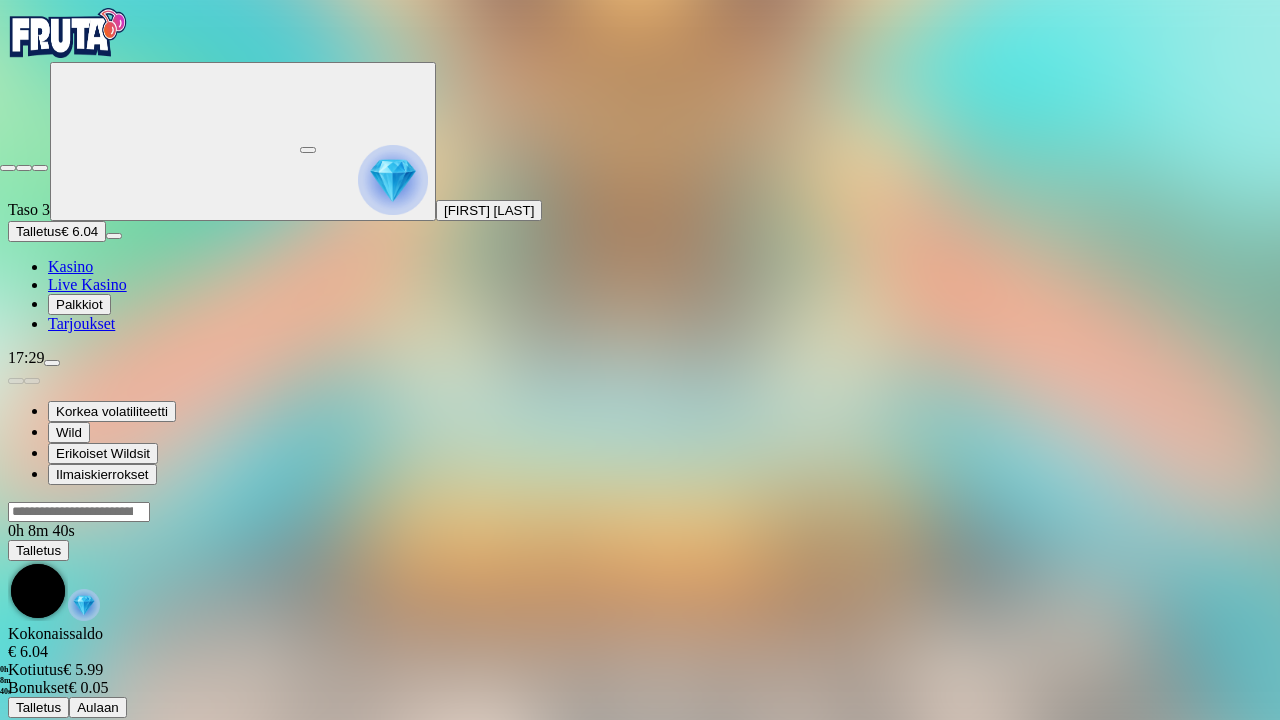 click at bounding box center (8, 168) 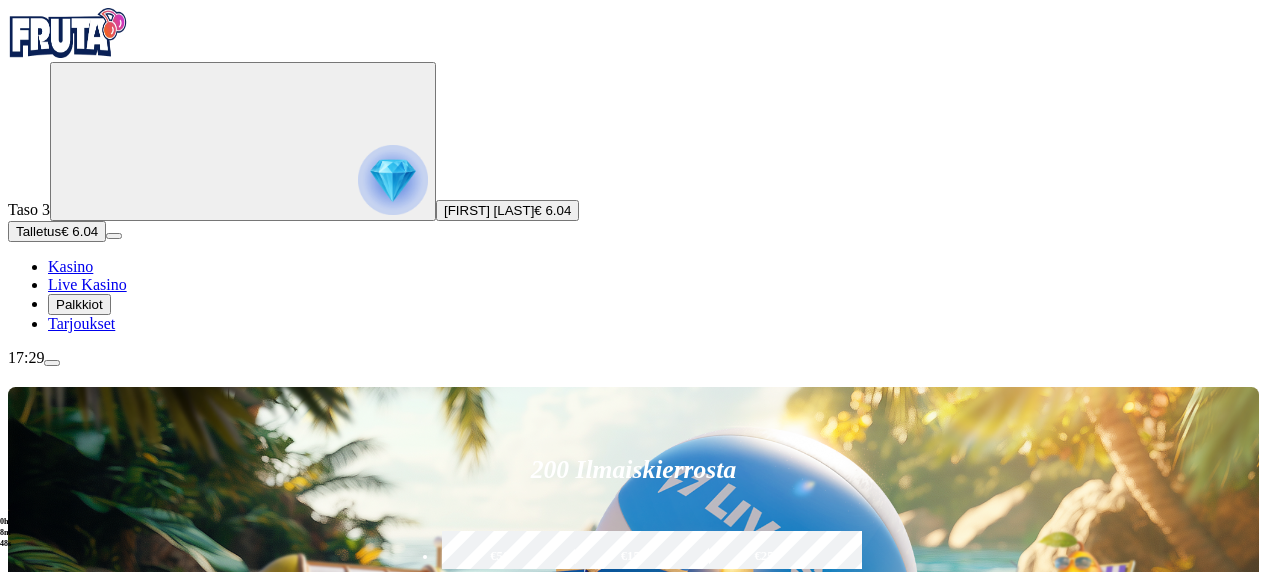 click at bounding box center (393, 180) 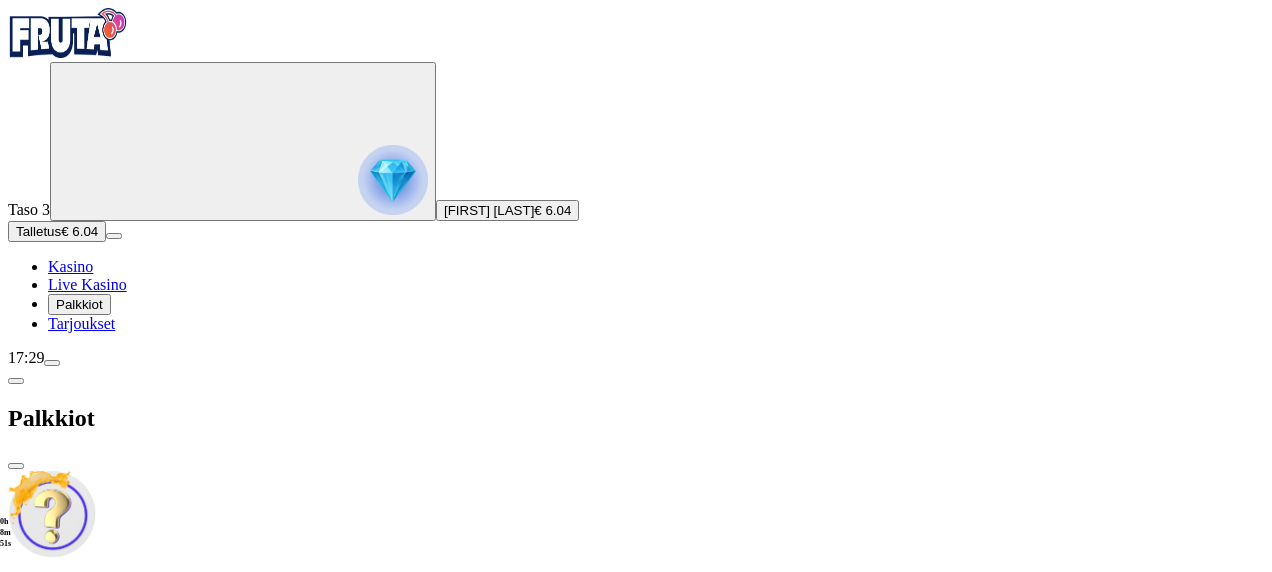 click at bounding box center [16, 466] 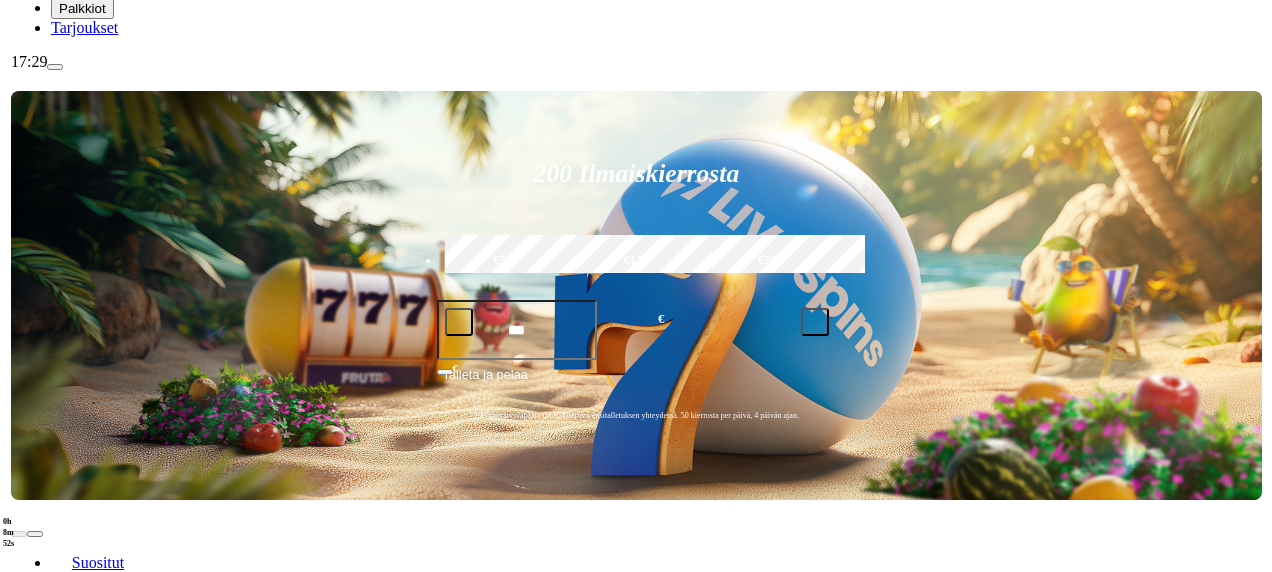 scroll, scrollTop: 300, scrollLeft: 0, axis: vertical 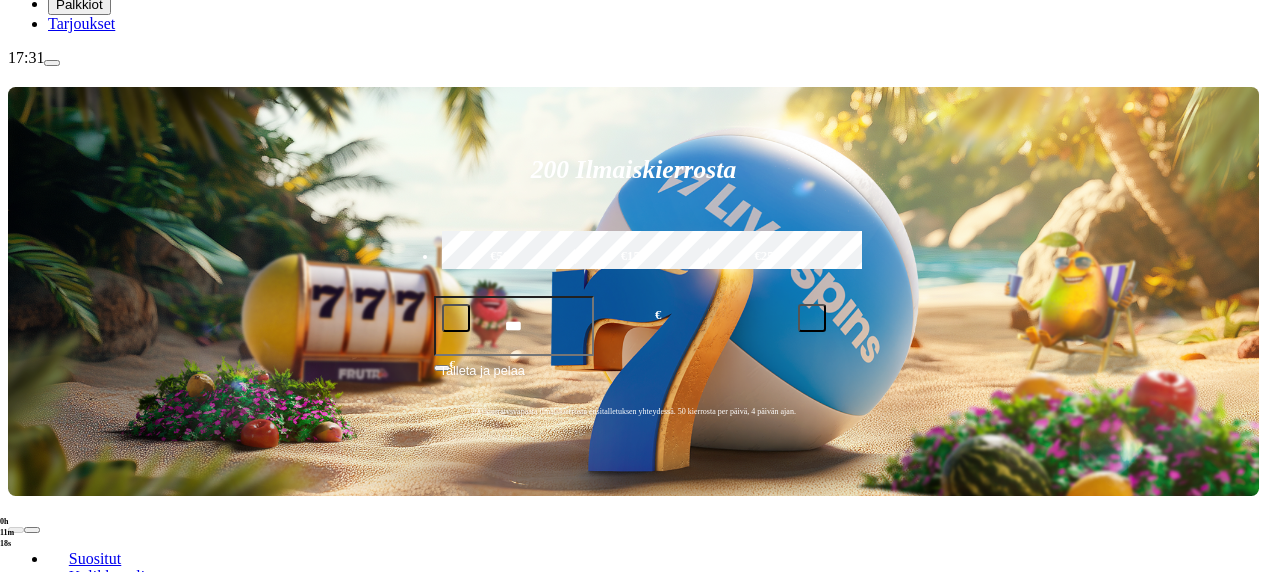 click at bounding box center (393, -120) 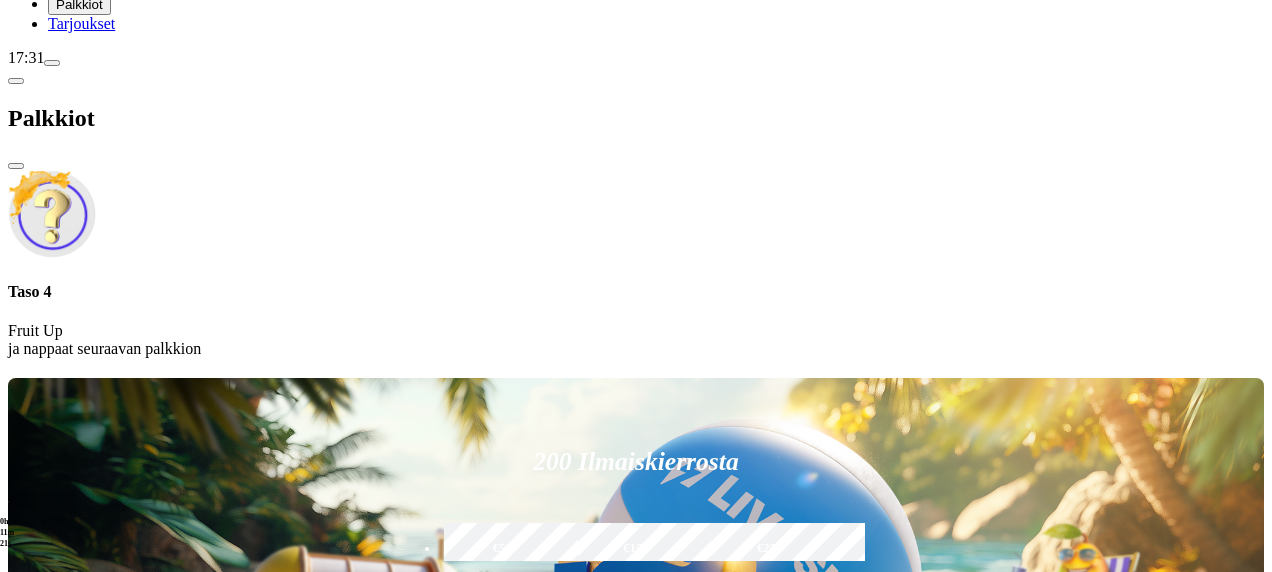 click at bounding box center (16, 166) 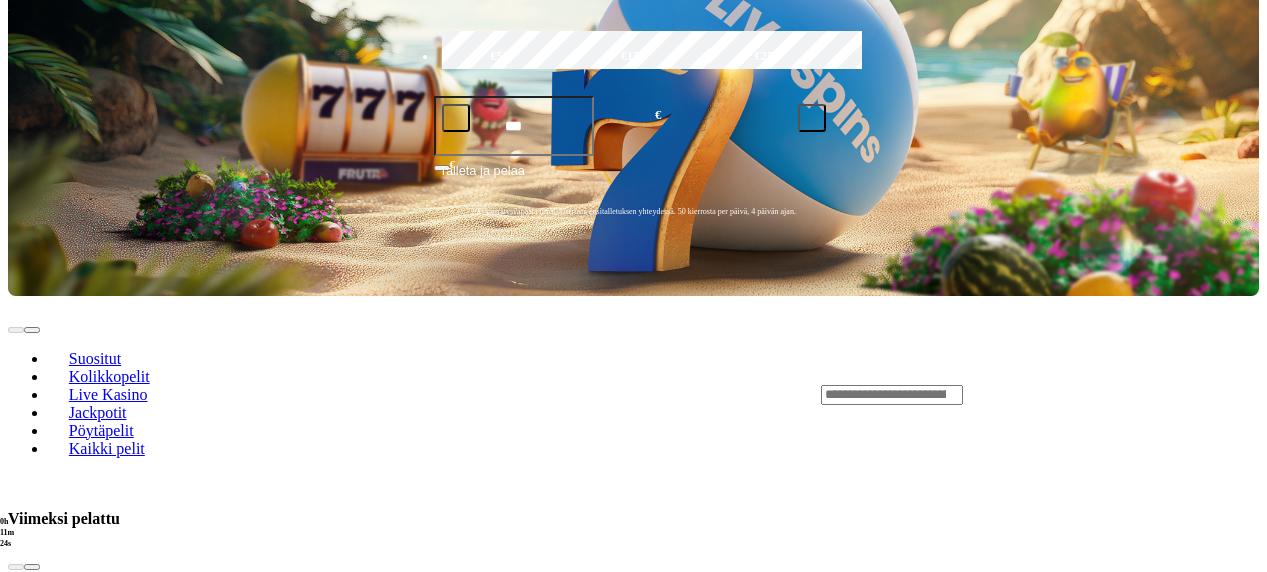 scroll, scrollTop: 700, scrollLeft: 0, axis: vertical 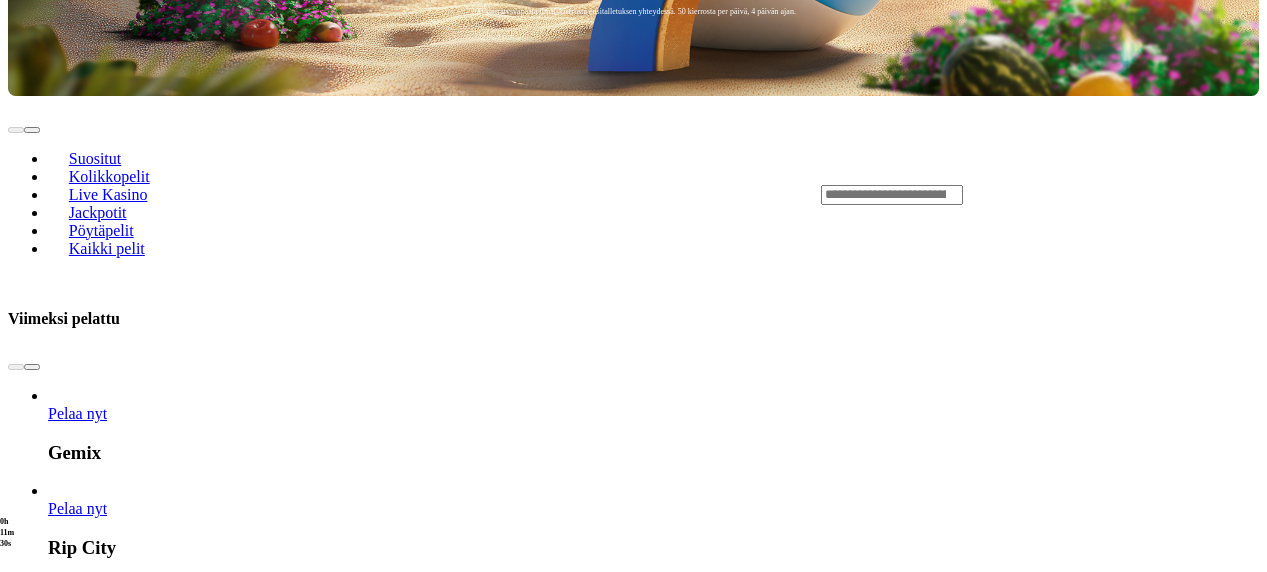 click on "Pelaa nyt" at bounding box center (77, 2917) 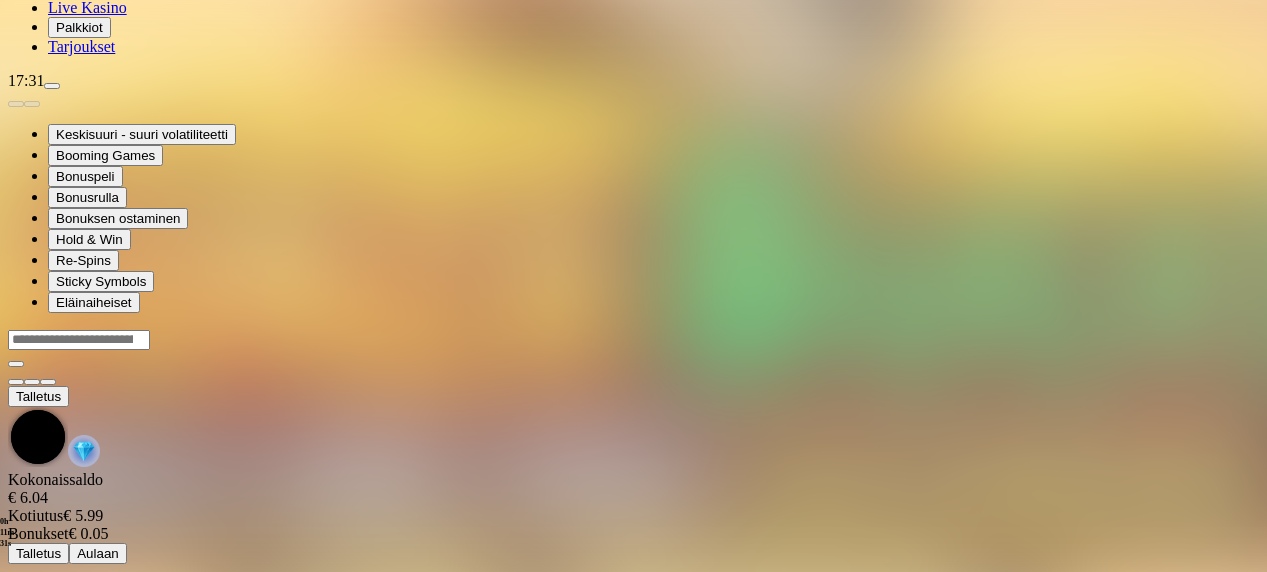 scroll, scrollTop: 0, scrollLeft: 0, axis: both 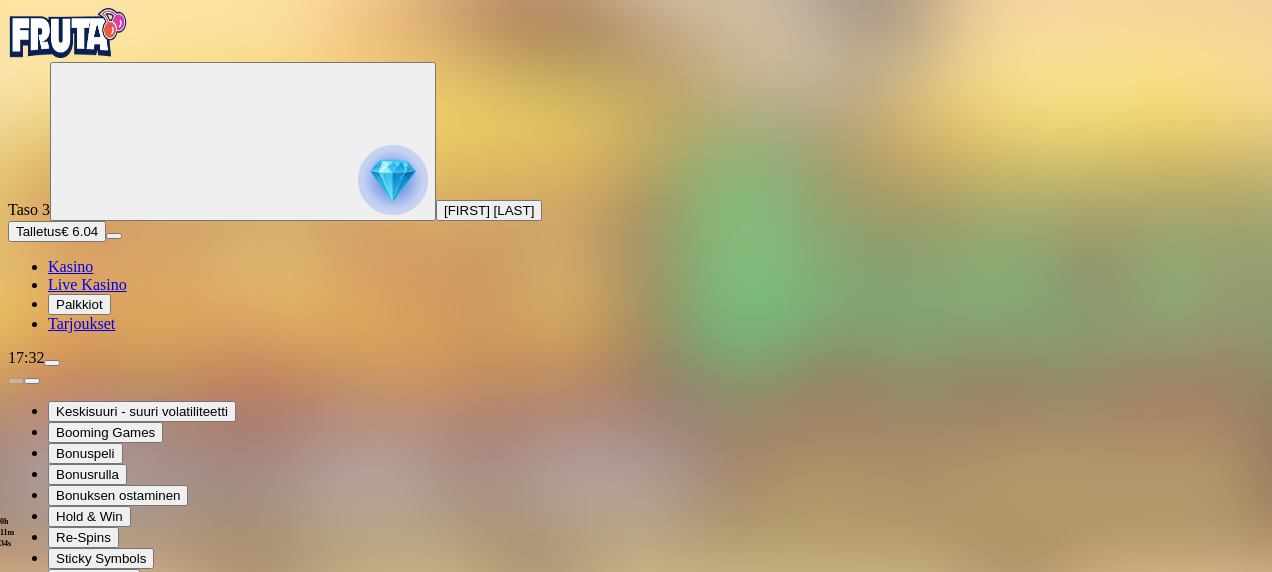 click at bounding box center [48, 799] 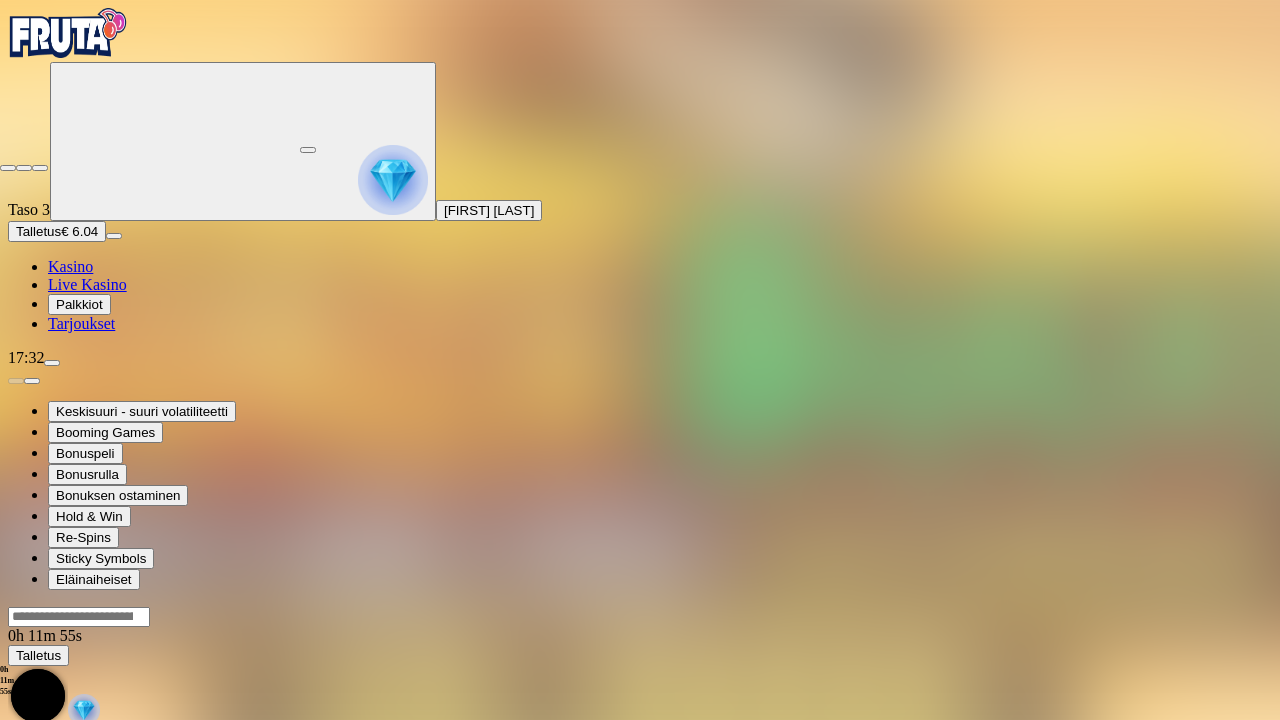 click at bounding box center (8, 168) 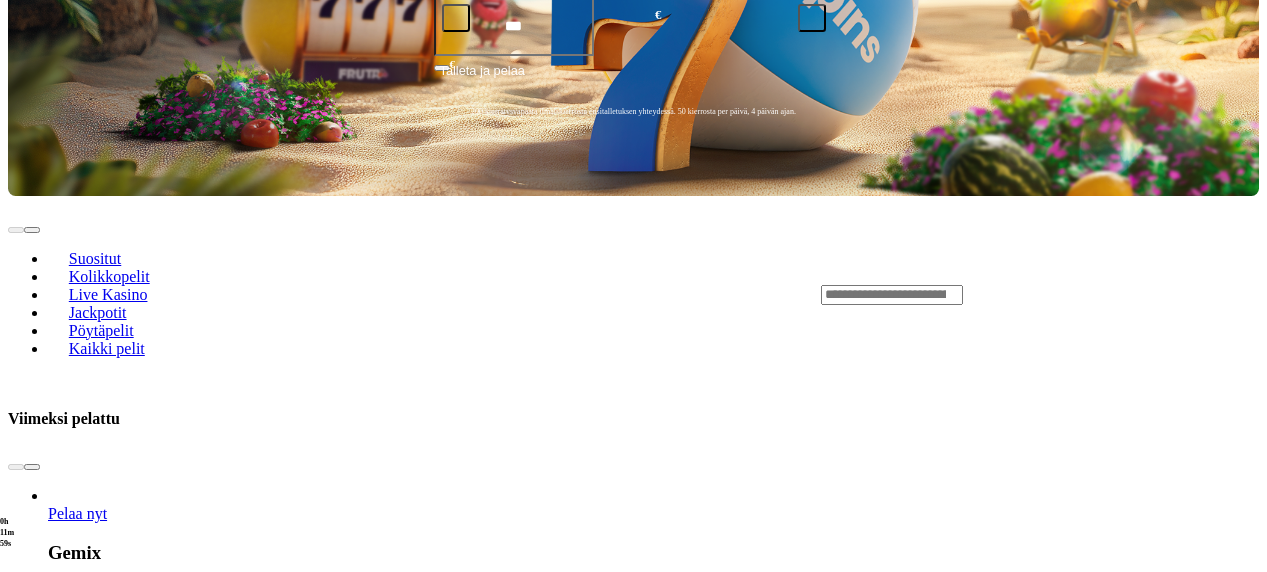 scroll, scrollTop: 800, scrollLeft: 0, axis: vertical 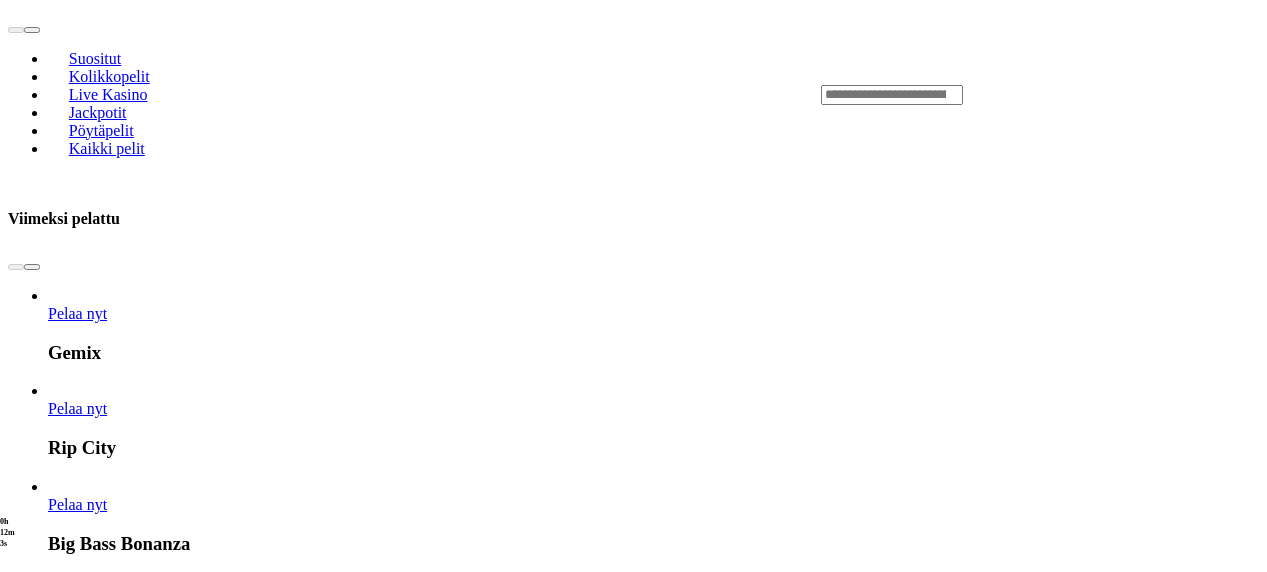 click on "Pelaa nyt" at bounding box center [77, 2626] 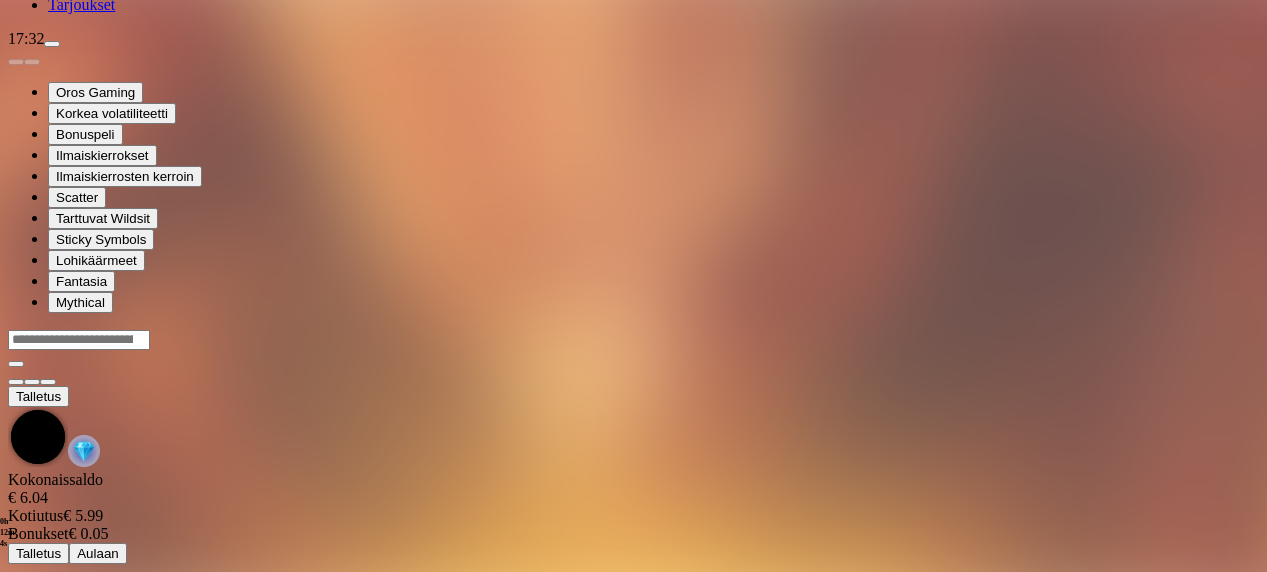 scroll, scrollTop: 0, scrollLeft: 0, axis: both 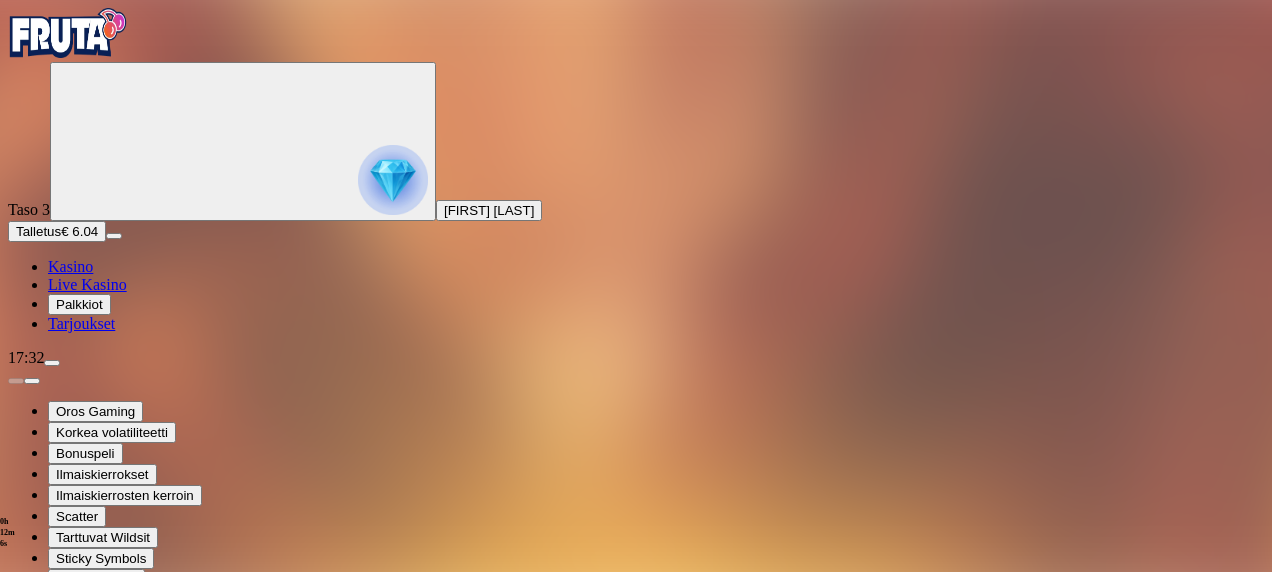 click at bounding box center (48, 841) 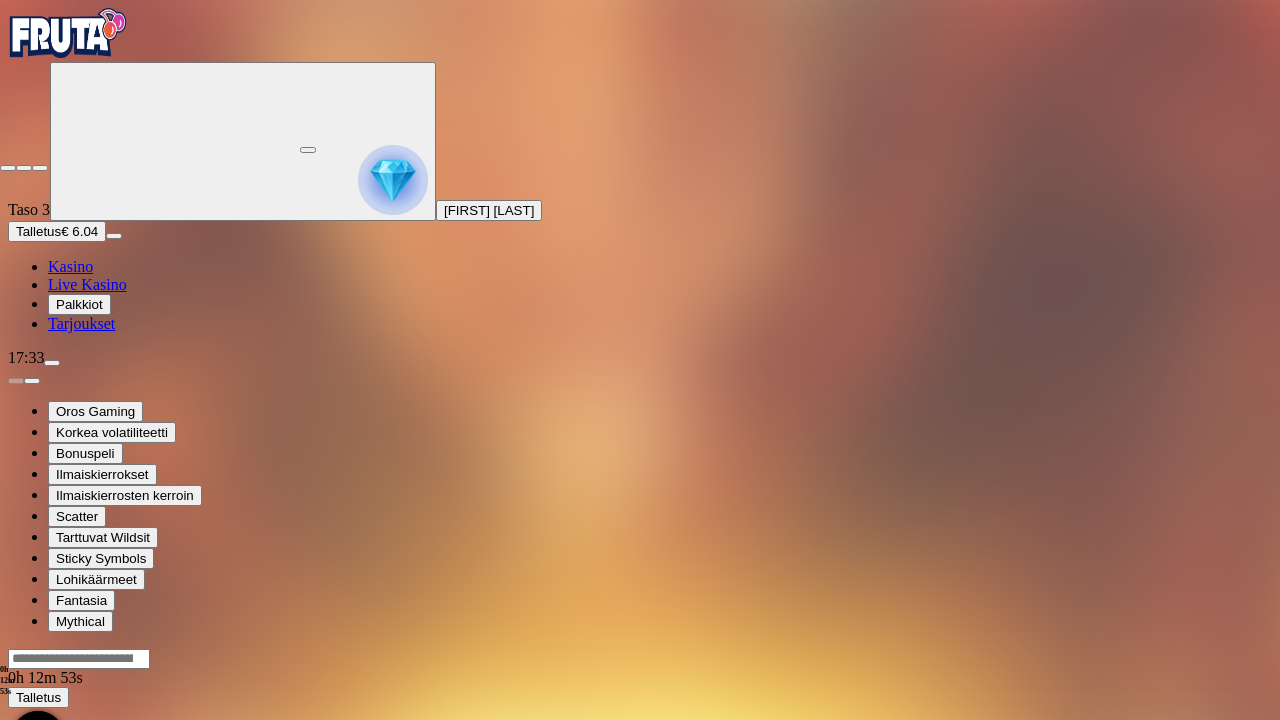 click at bounding box center (8, 168) 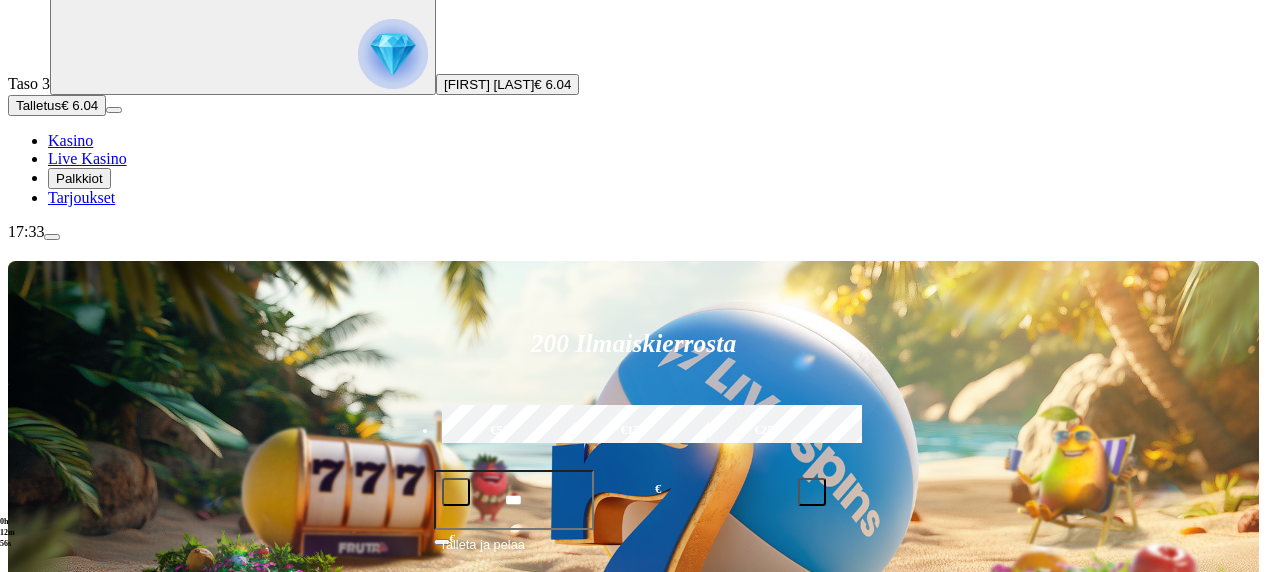 scroll, scrollTop: 200, scrollLeft: 0, axis: vertical 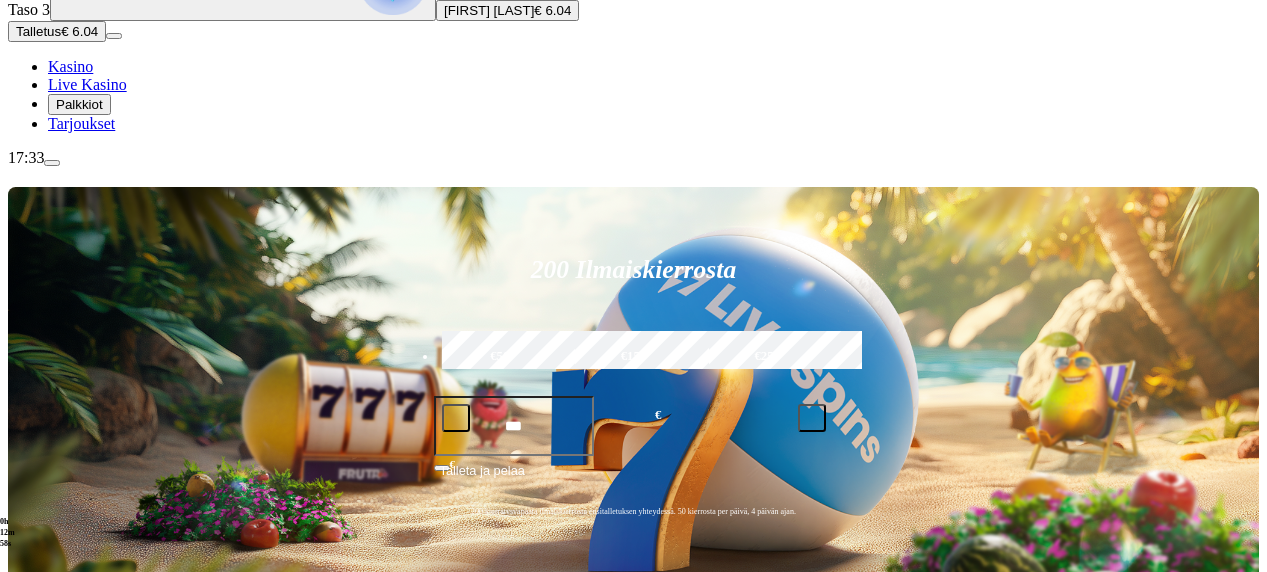 click on "Pelaa nyt" at bounding box center (77, 913) 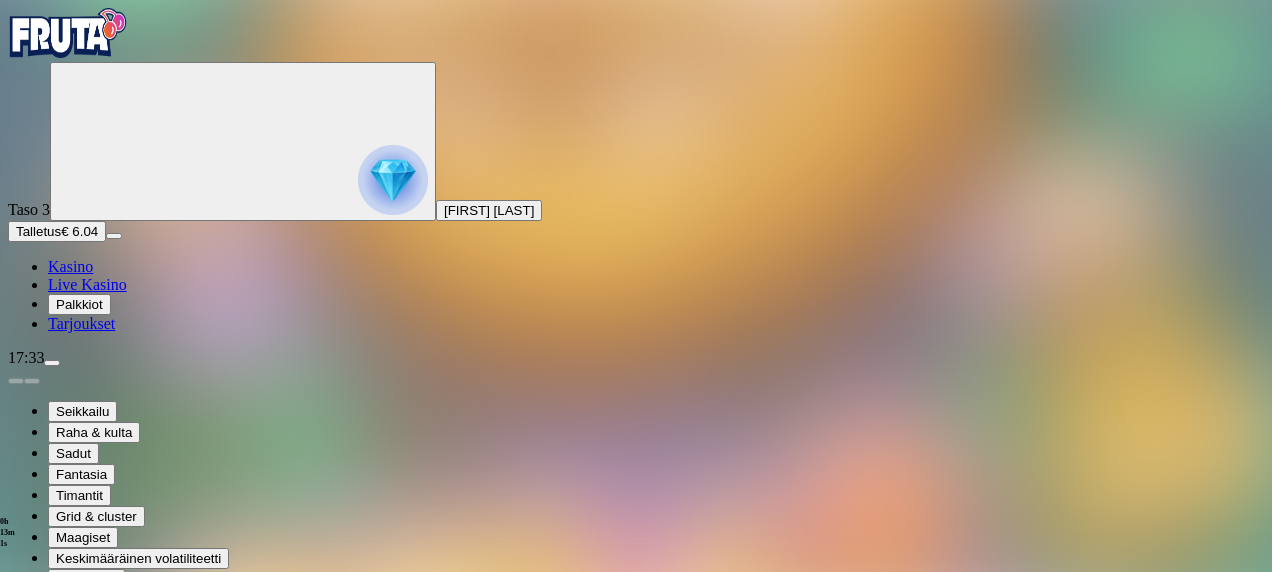 click at bounding box center (48, 799) 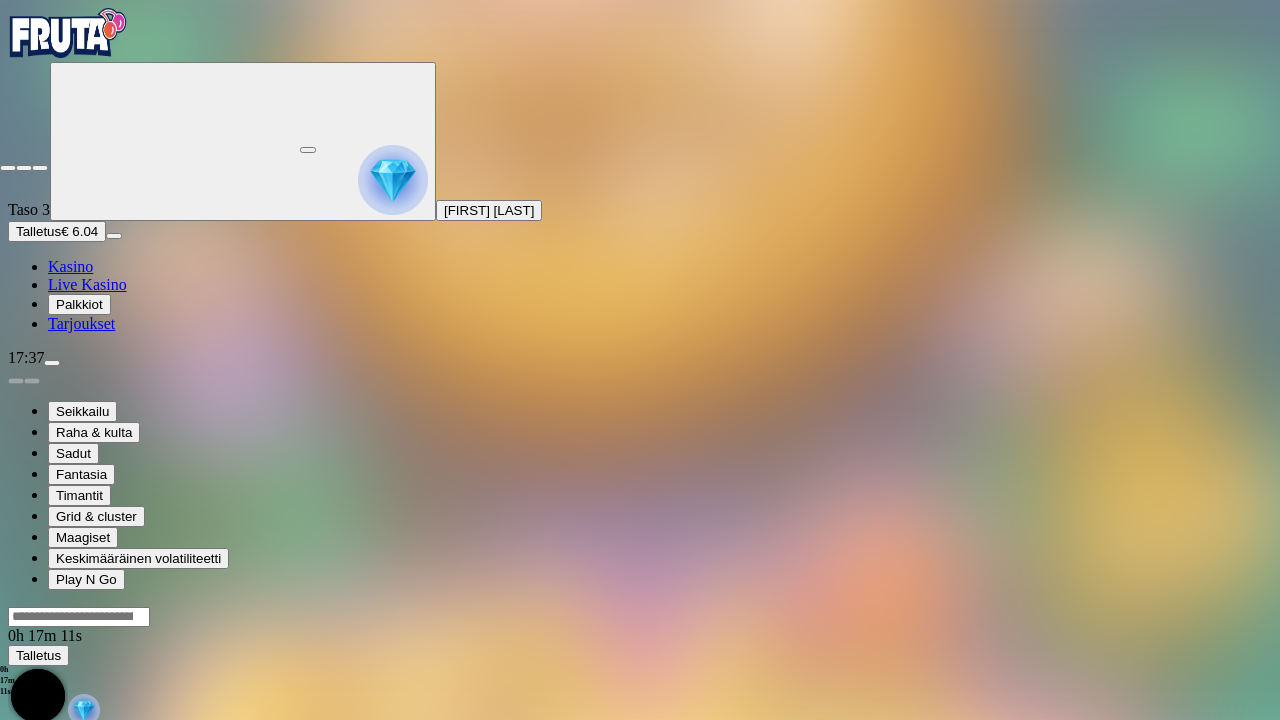 click at bounding box center [8, 168] 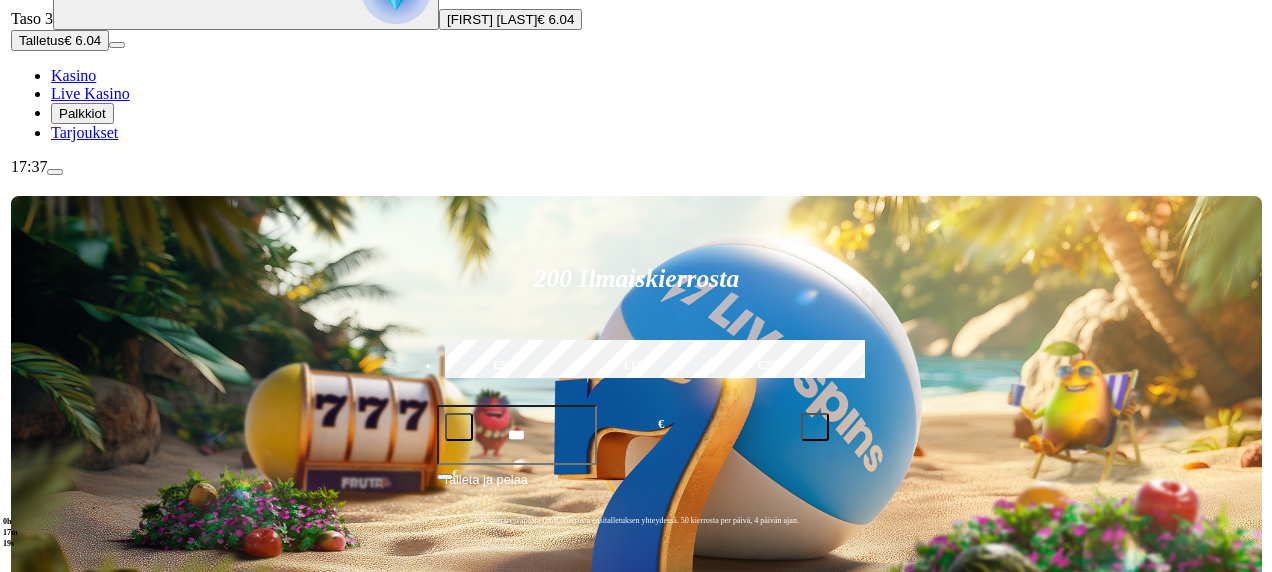 scroll, scrollTop: 200, scrollLeft: 0, axis: vertical 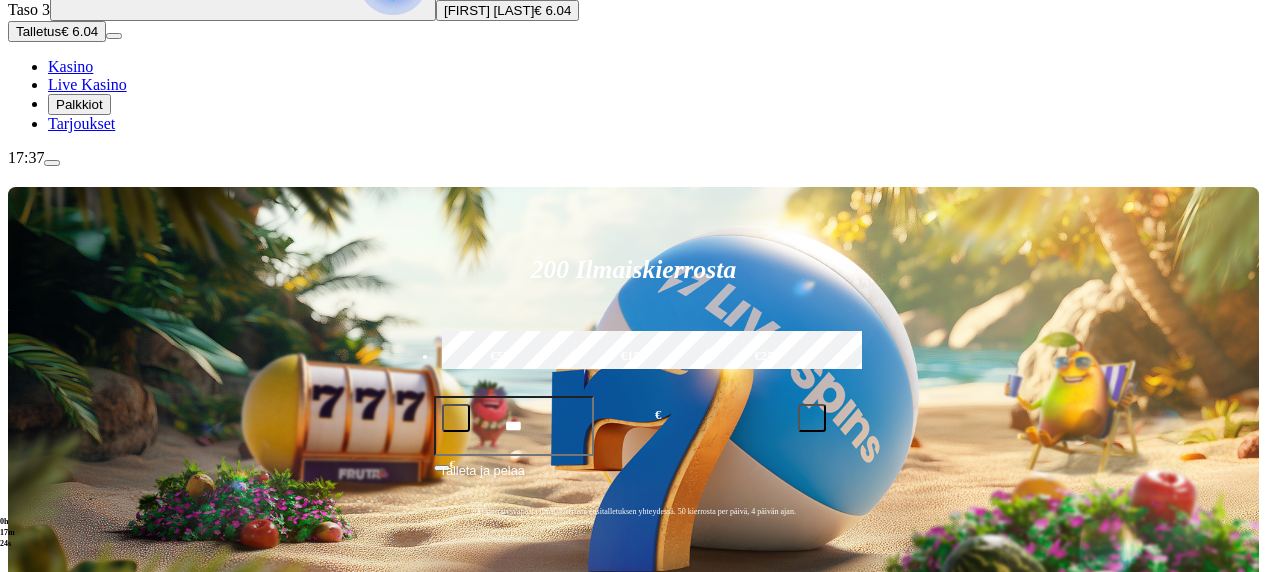 click at bounding box center [393, -20] 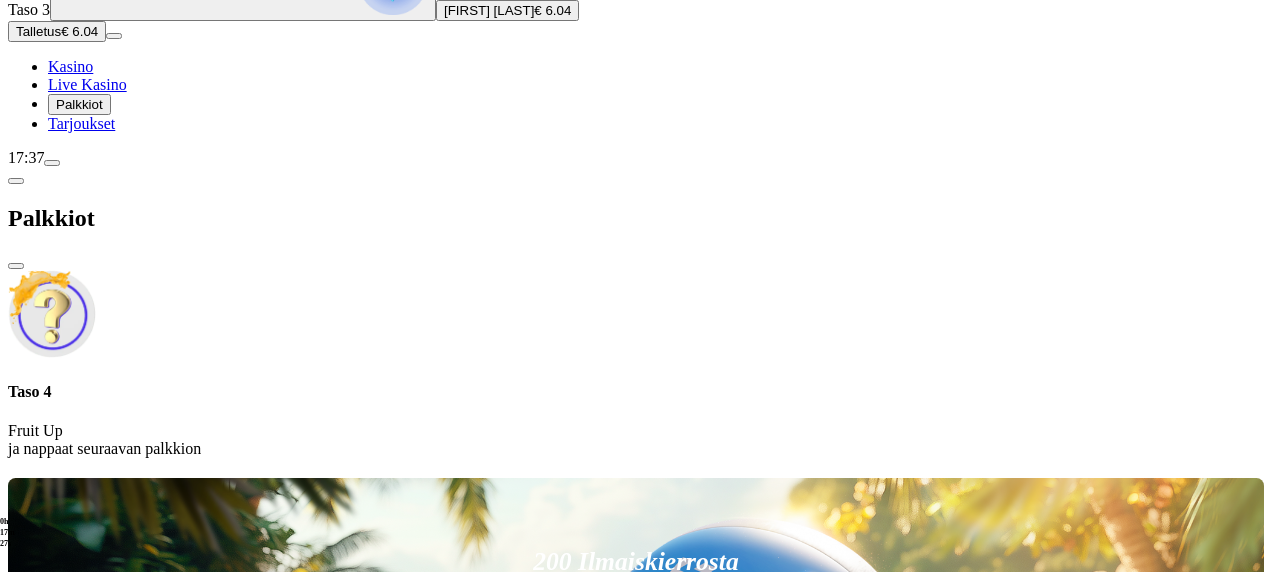 click at bounding box center [16, 266] 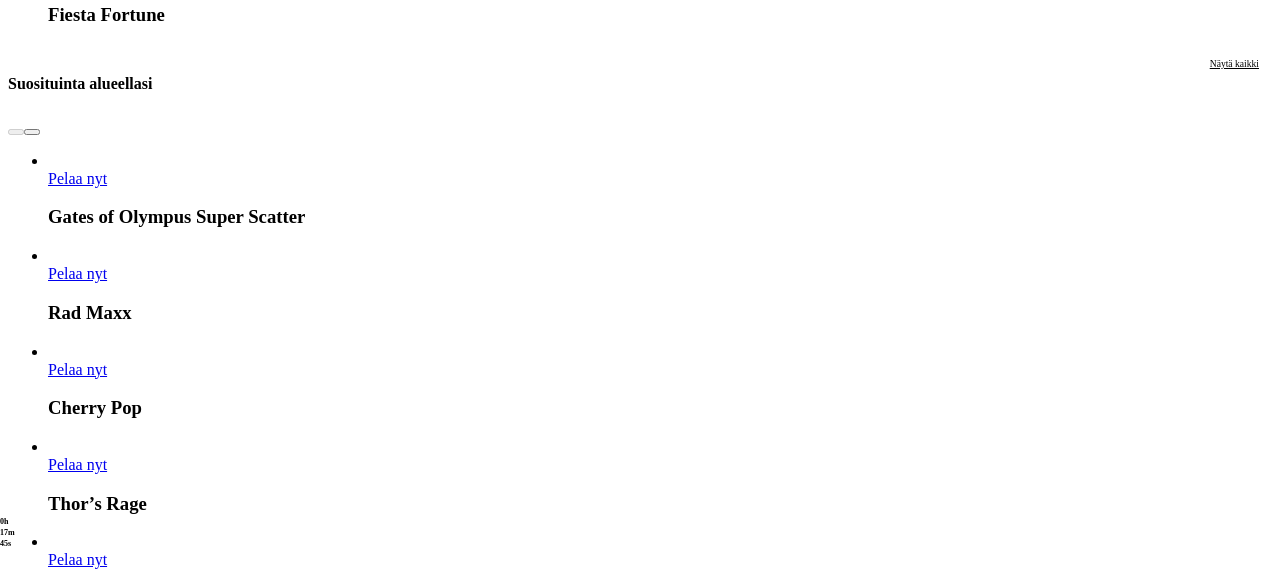 scroll, scrollTop: 2100, scrollLeft: 0, axis: vertical 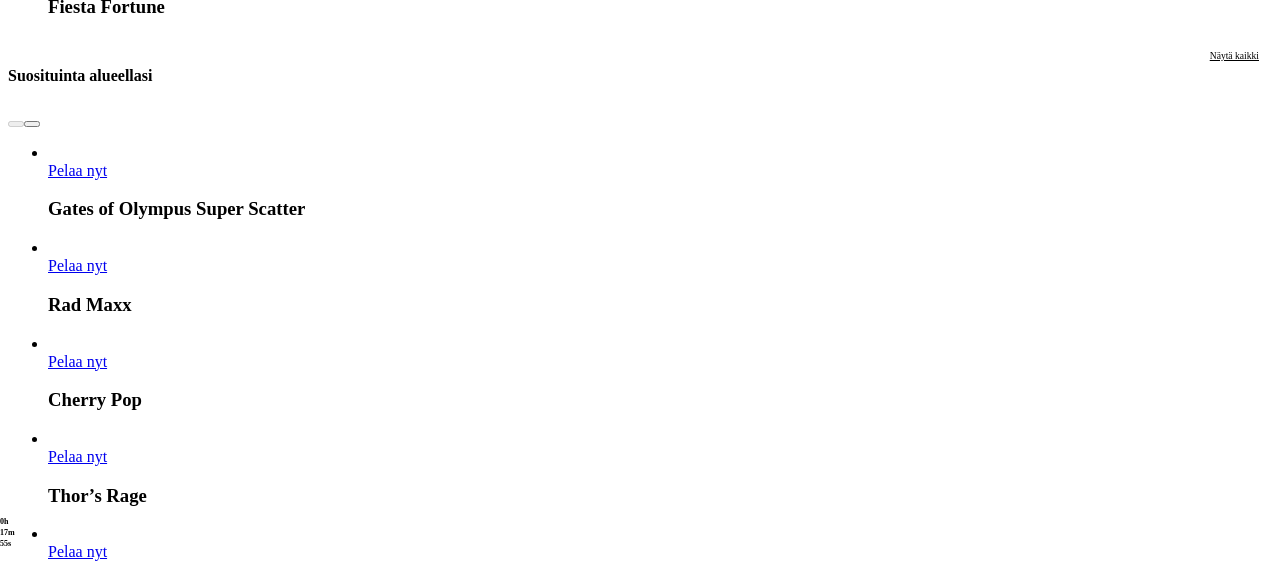 click on "Pelaa nyt" at bounding box center (77, 16199) 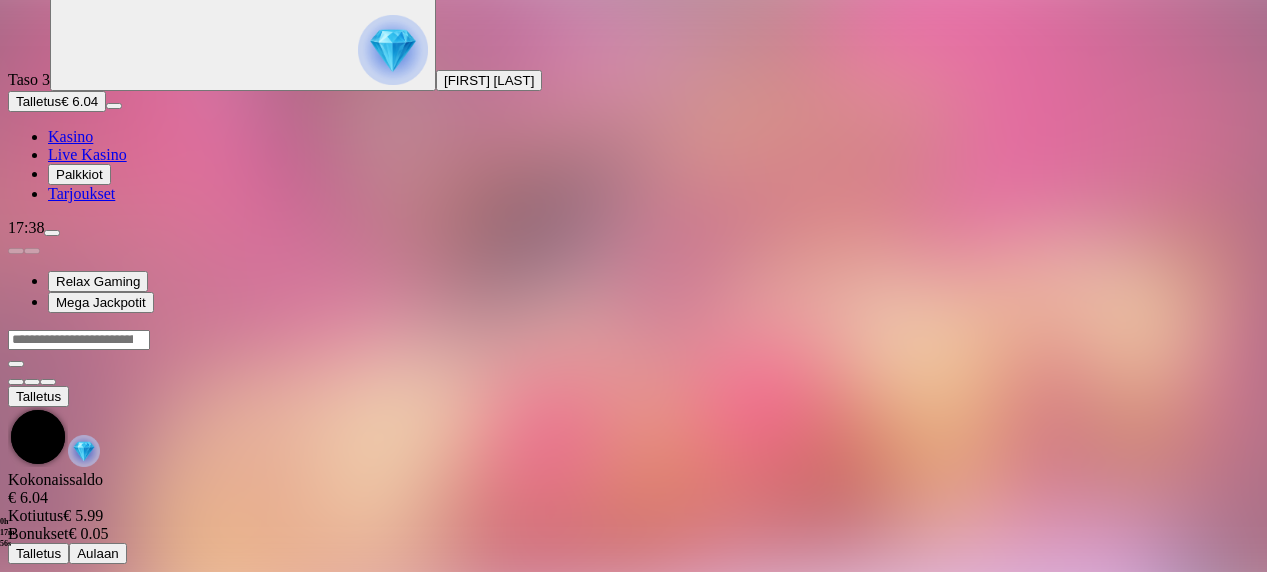 scroll, scrollTop: 0, scrollLeft: 0, axis: both 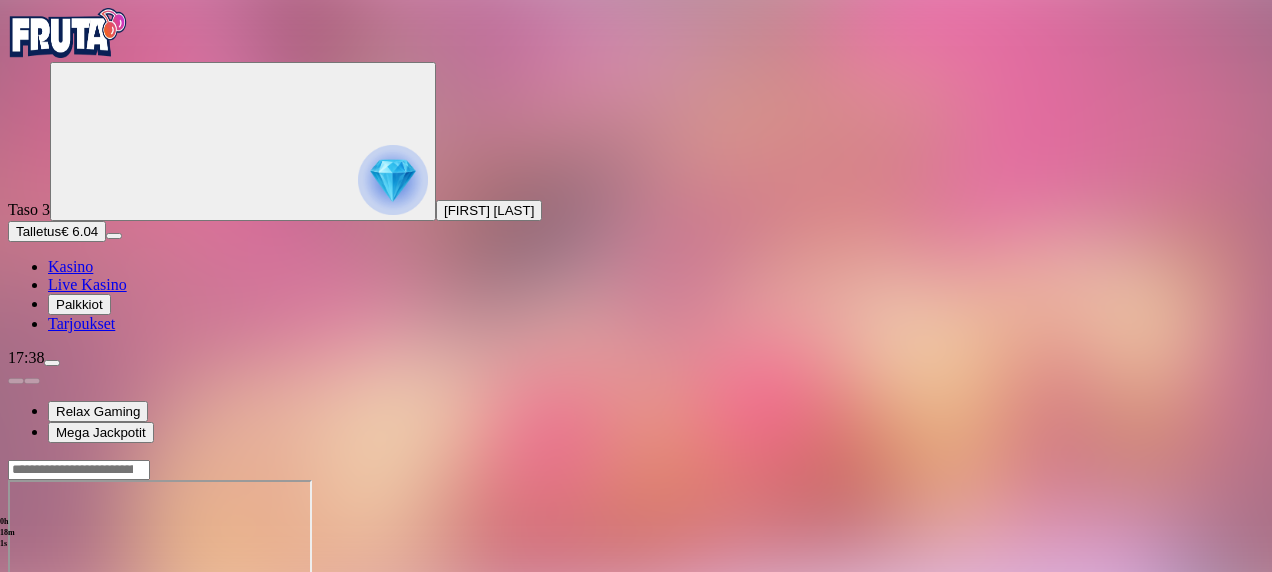 drag, startPoint x: 1131, startPoint y: 191, endPoint x: 1135, endPoint y: 295, distance: 104.0769 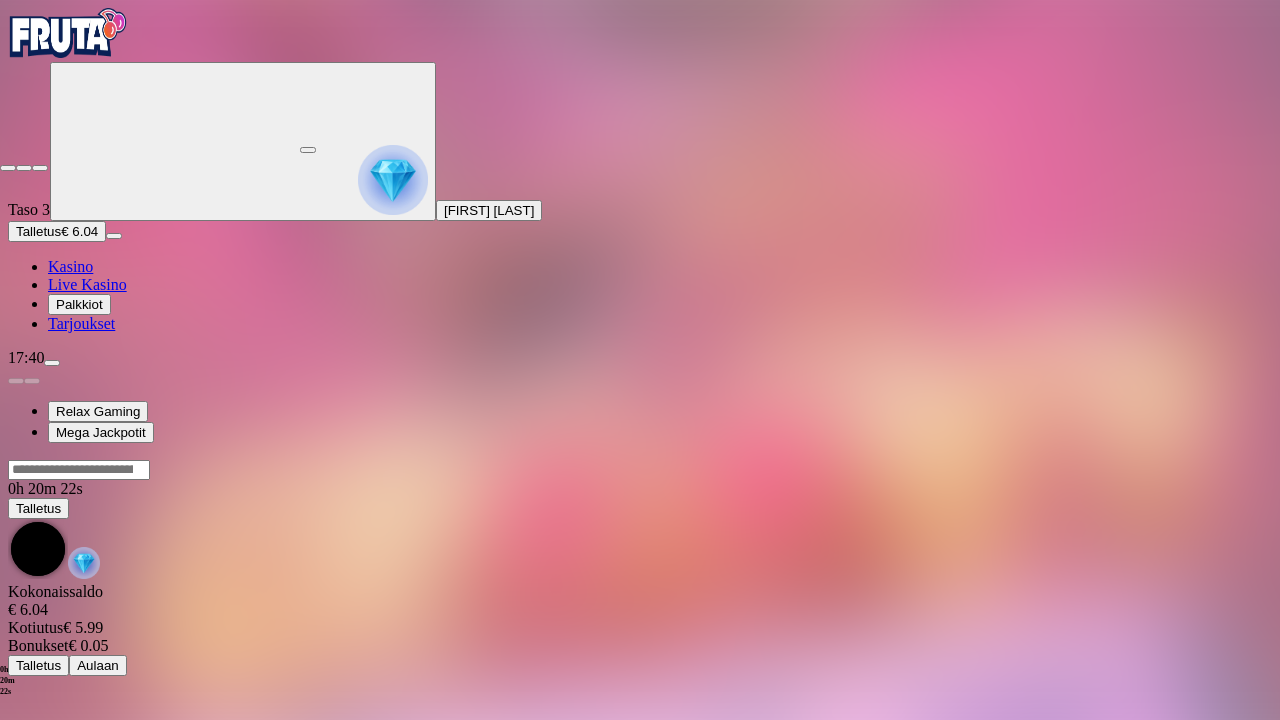 click at bounding box center [8, 168] 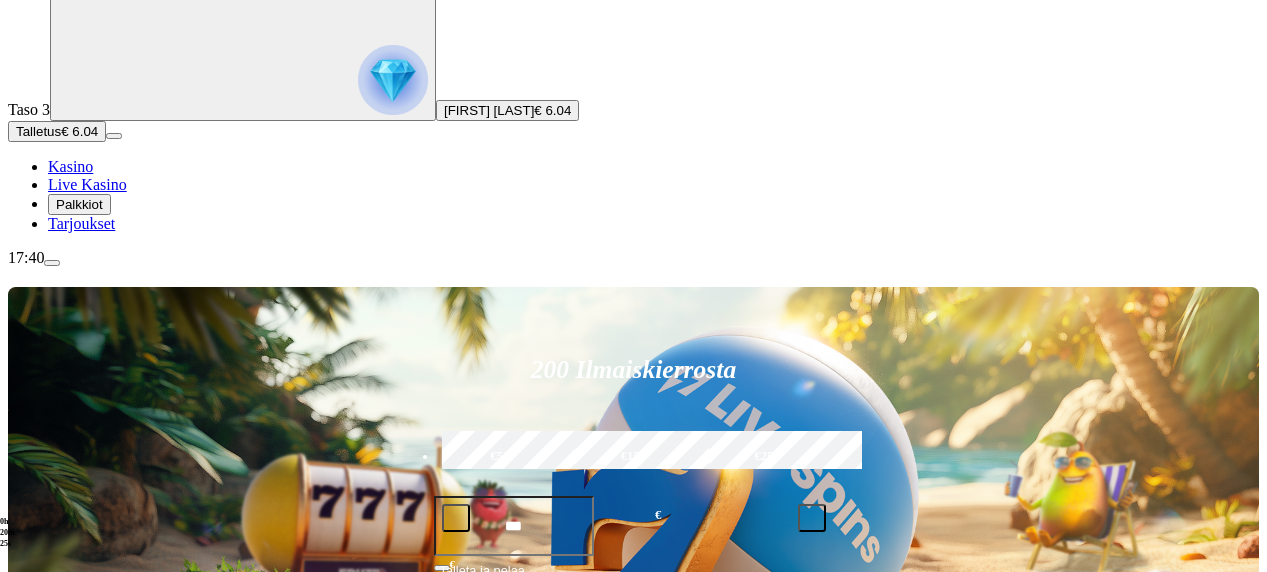 scroll, scrollTop: 400, scrollLeft: 0, axis: vertical 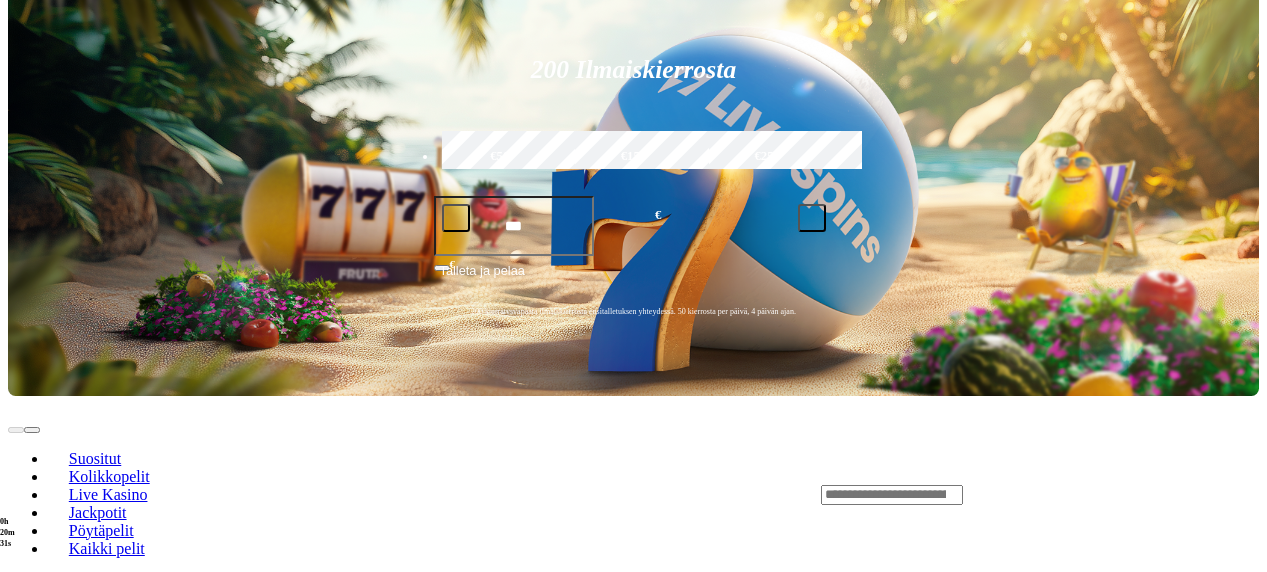 click at bounding box center (32, 1824) 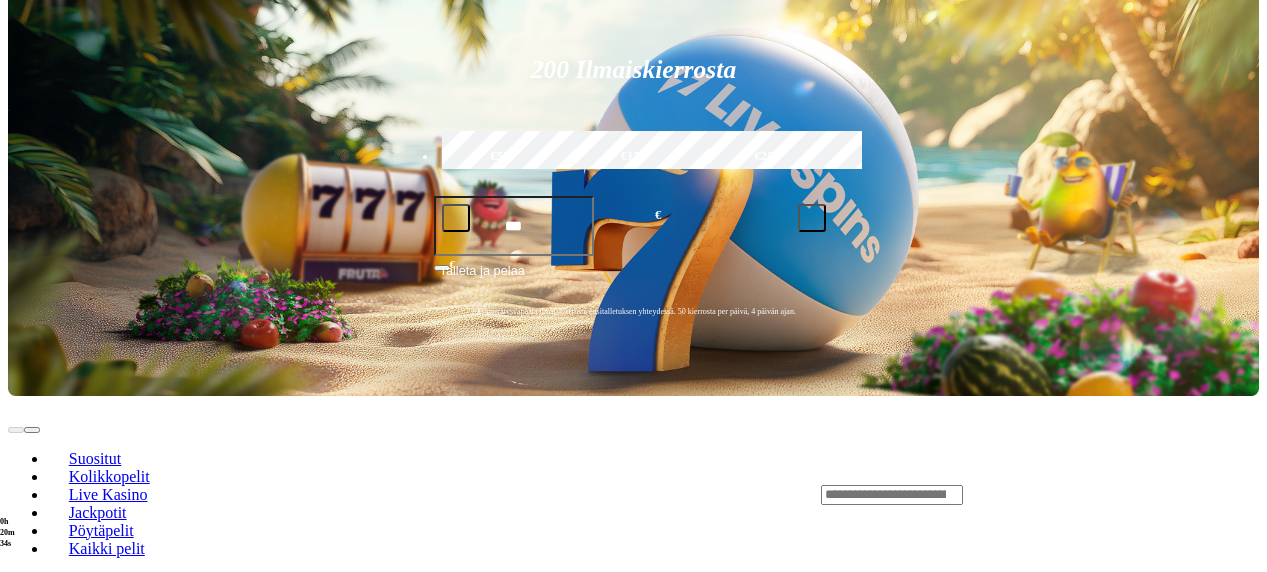 click at bounding box center [32, 1824] 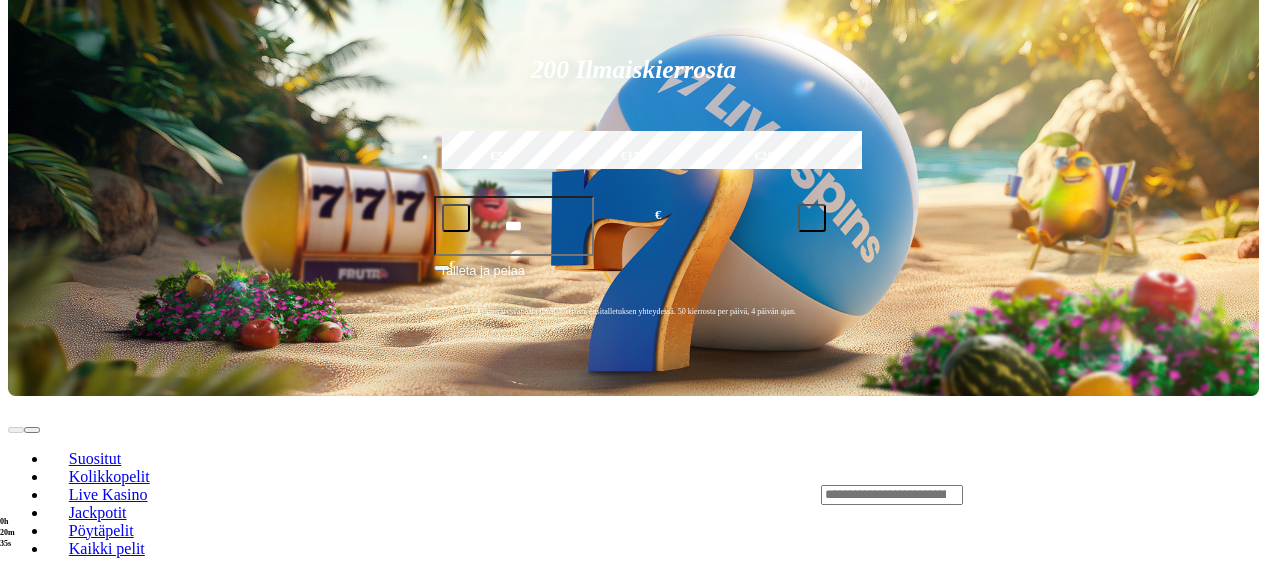 click at bounding box center (32, 1824) 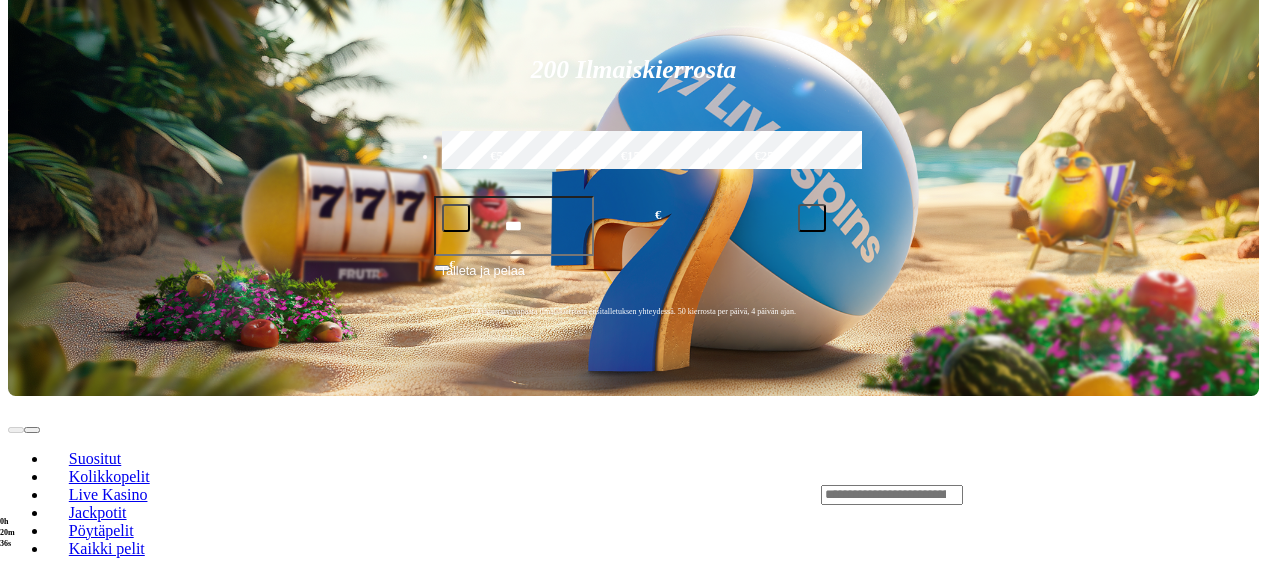 click on "Pelaa nyt Gates of Olympus Super Scatter Pelaa nyt Rad Maxx Pelaa nyt Cherry Pop Pelaa nyt Thor’s Rage Pelaa nyt Wanted Dead or a Wild Pelaa nyt Esqueleto Explosivo 2 Pelaa nyt Barbarossa Pelaa nyt Moon Princess 100 Pelaa nyt Sweet Bonanza Pelaa nyt Le Bandit Pelaa nyt Reactoonz" at bounding box center [697, 2351] 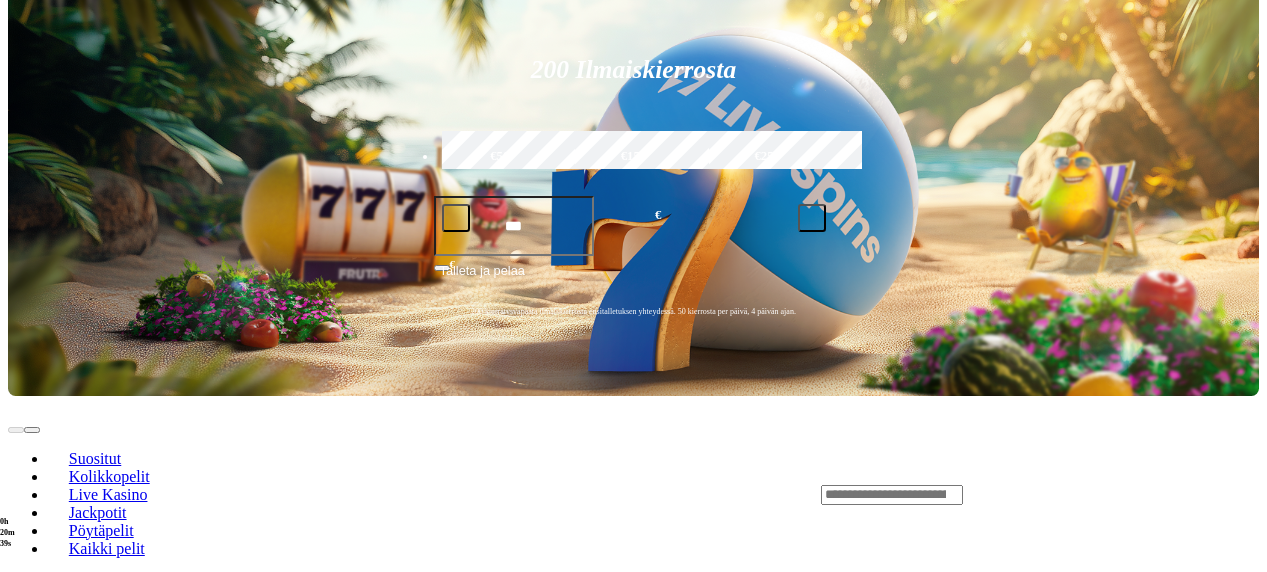 click on "Pelaa nyt" at bounding box center (-442, 2538) 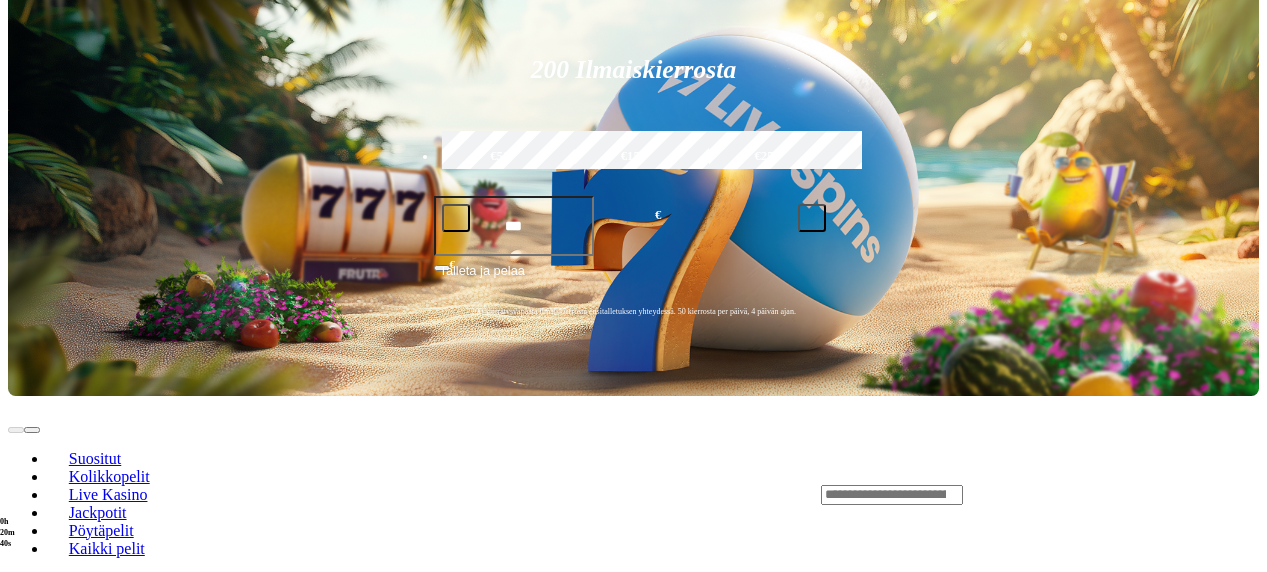 scroll, scrollTop: 0, scrollLeft: 0, axis: both 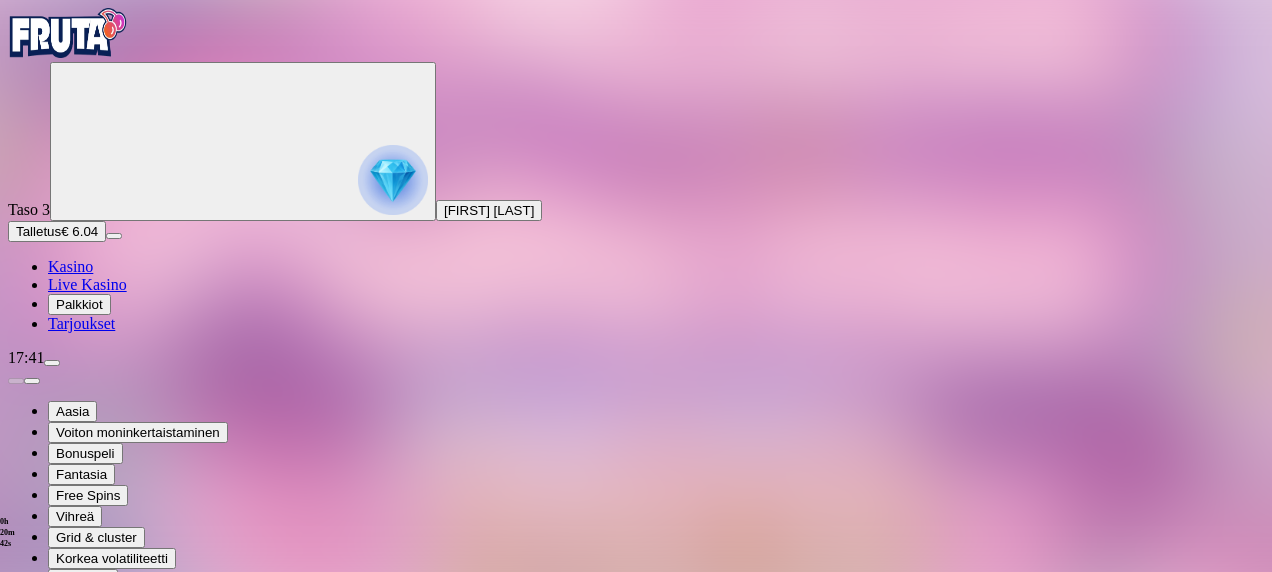 click at bounding box center [48, 862] 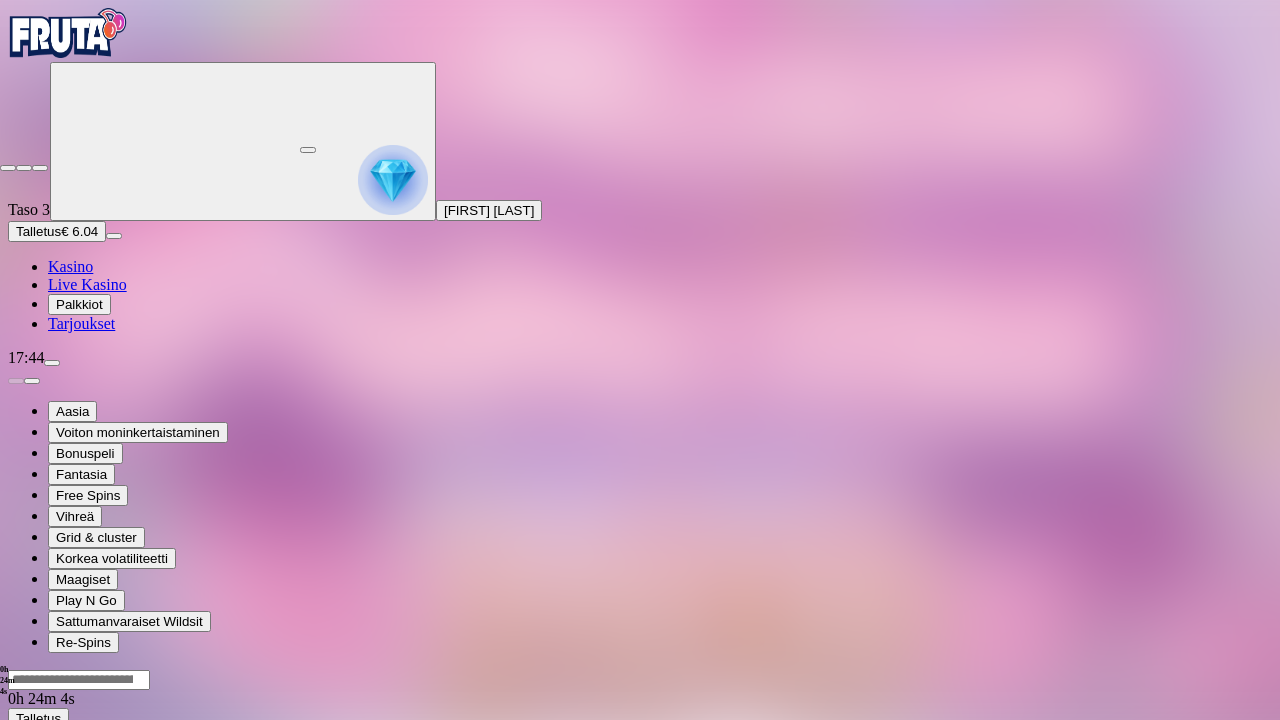 click at bounding box center [8, 168] 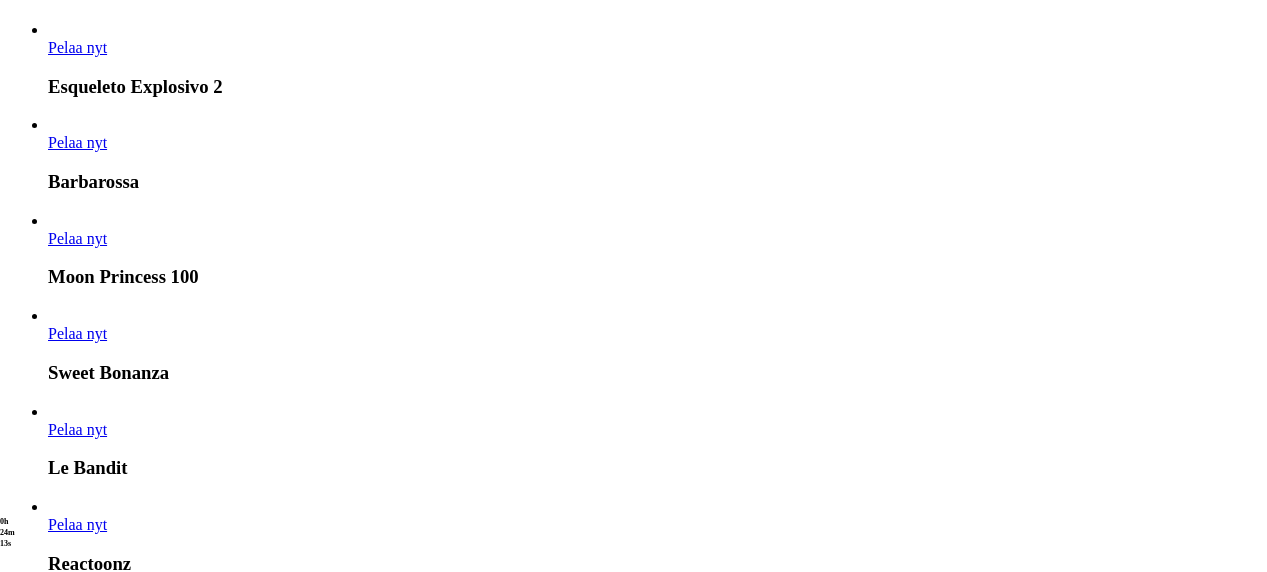 scroll, scrollTop: 3000, scrollLeft: 0, axis: vertical 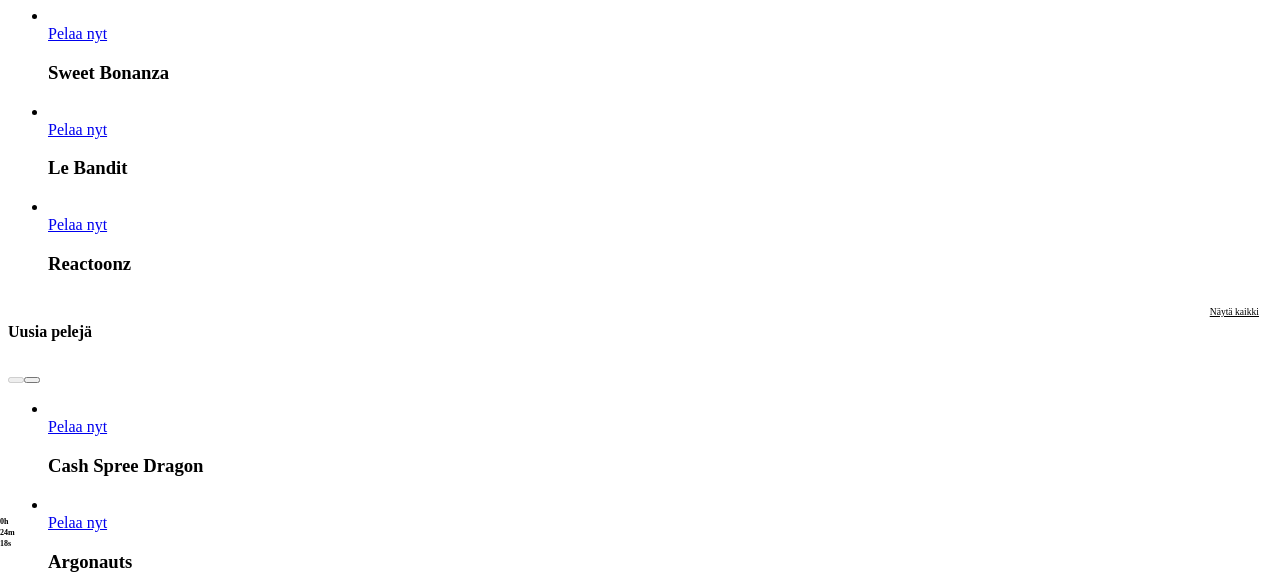 click on "Pelaa nyt" at bounding box center (77, 19903) 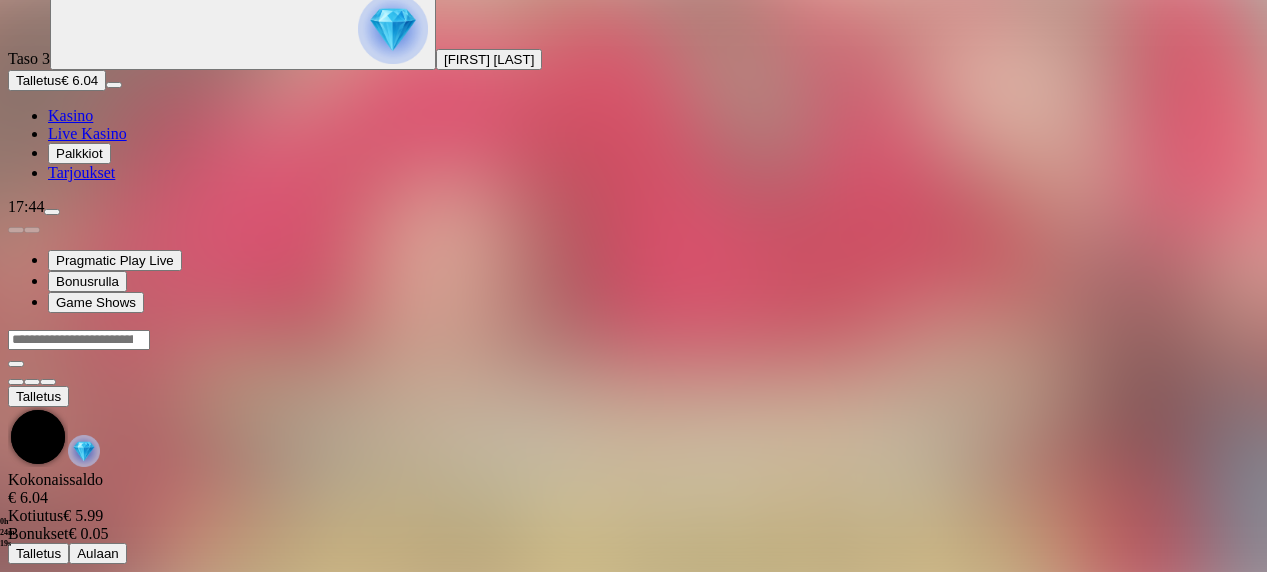 scroll, scrollTop: 0, scrollLeft: 0, axis: both 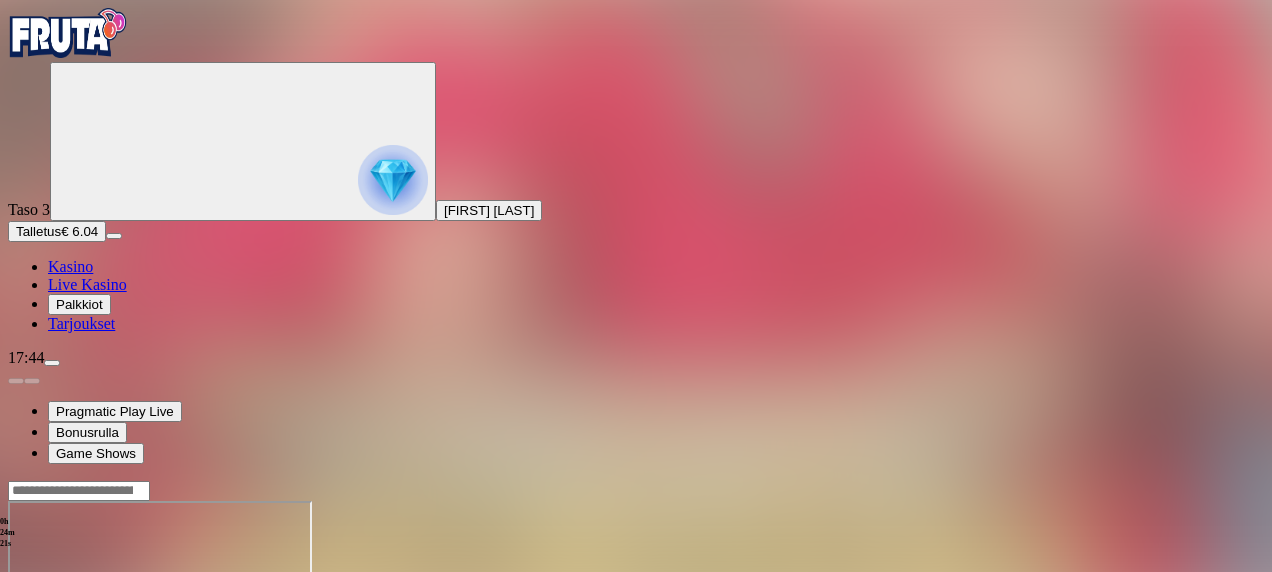click at bounding box center (48, 673) 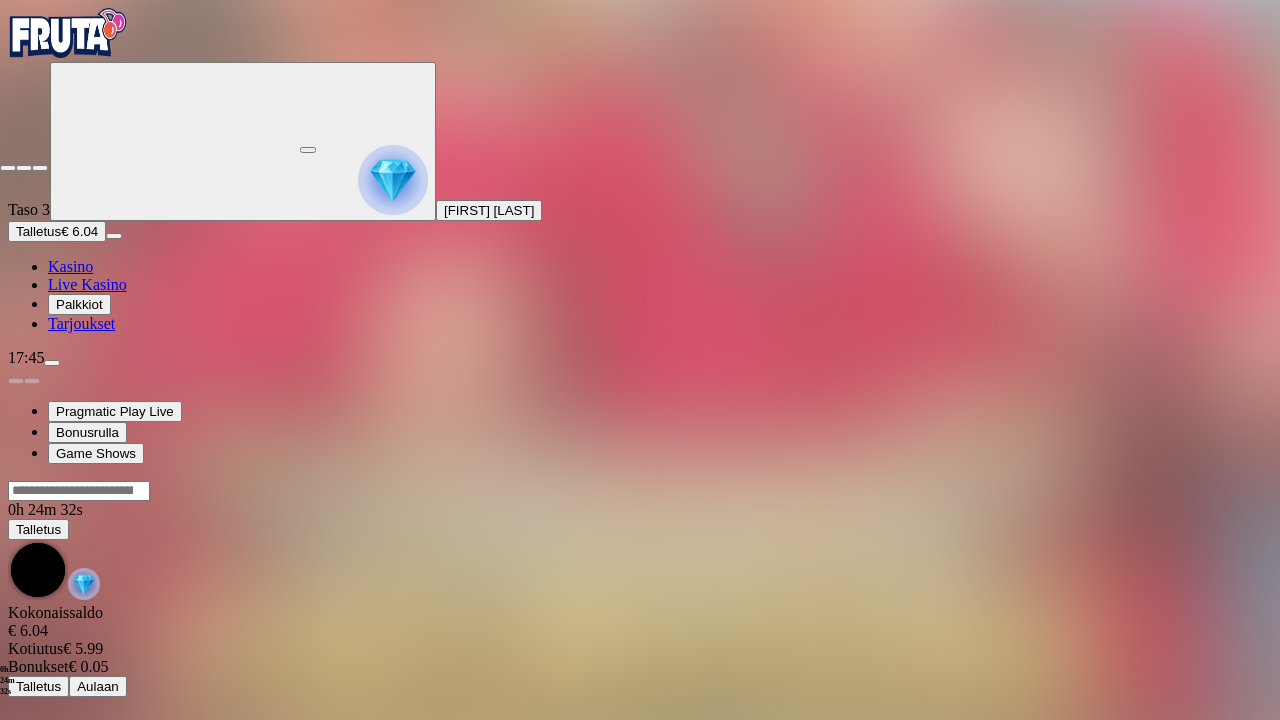 click at bounding box center (8, 168) 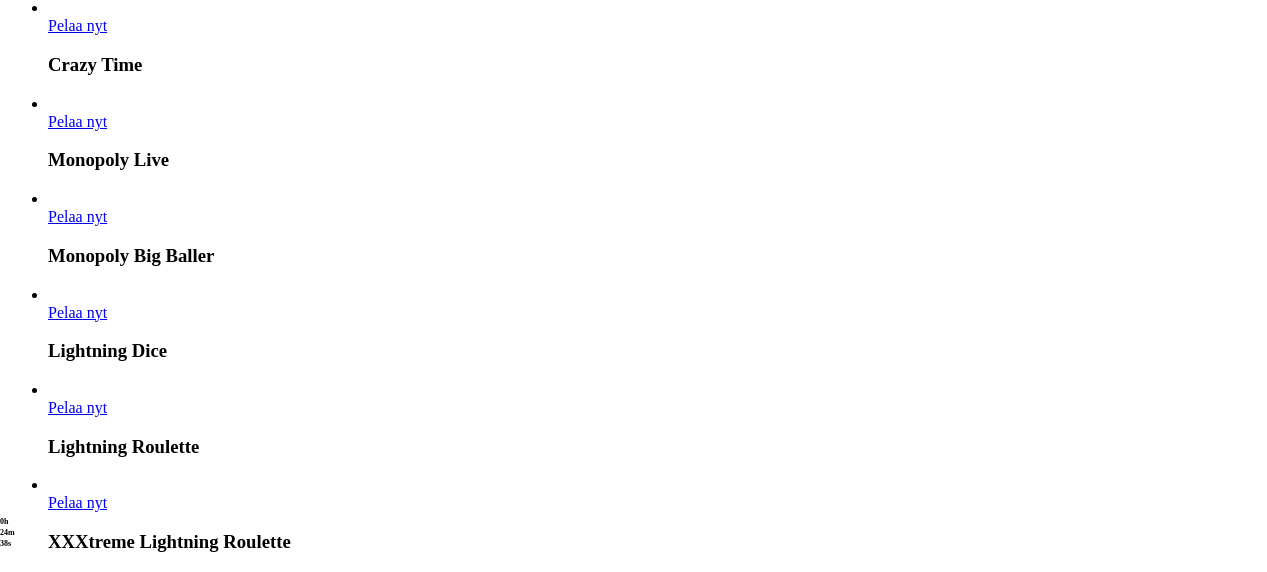 scroll, scrollTop: 1500, scrollLeft: 0, axis: vertical 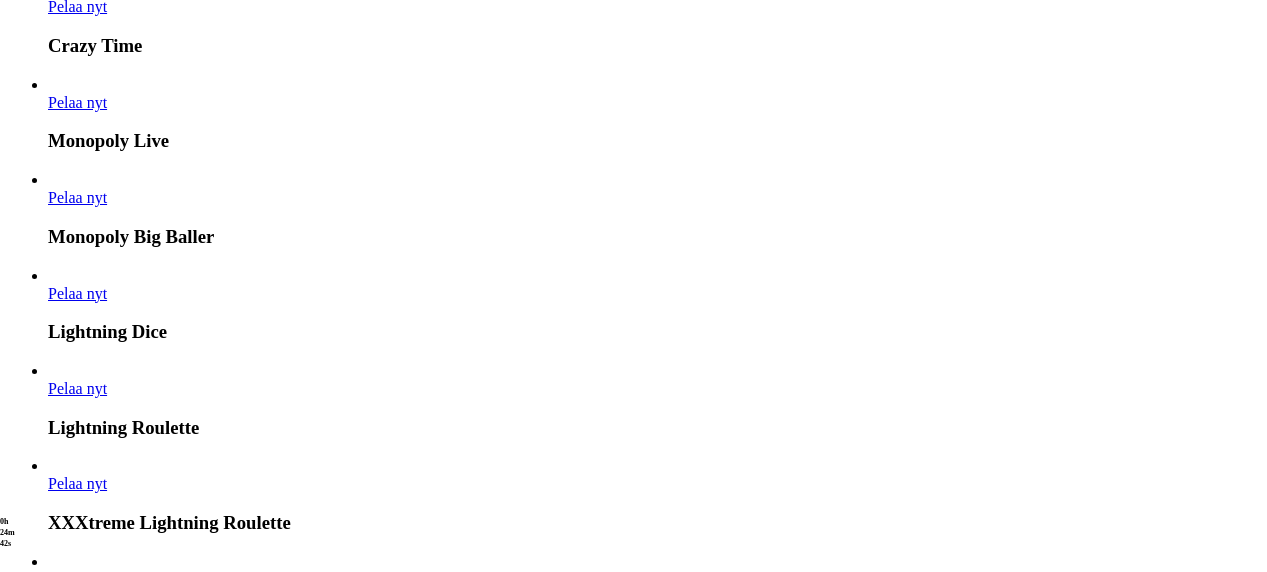 click on "Kasino" at bounding box center [70, -1234] 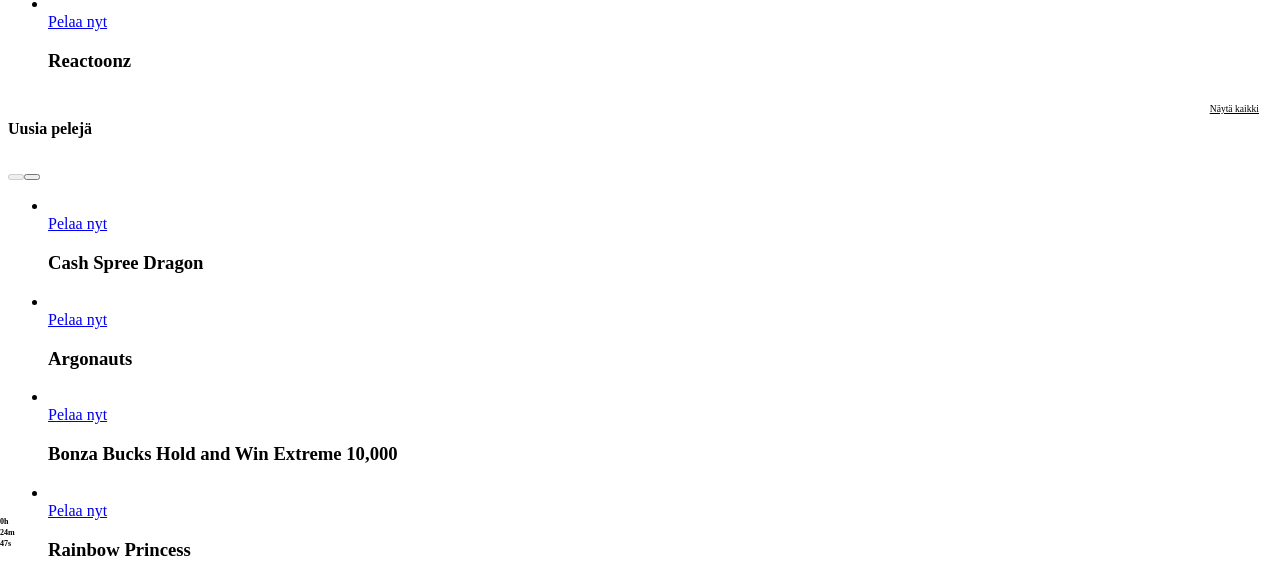 scroll, scrollTop: 3700, scrollLeft: 0, axis: vertical 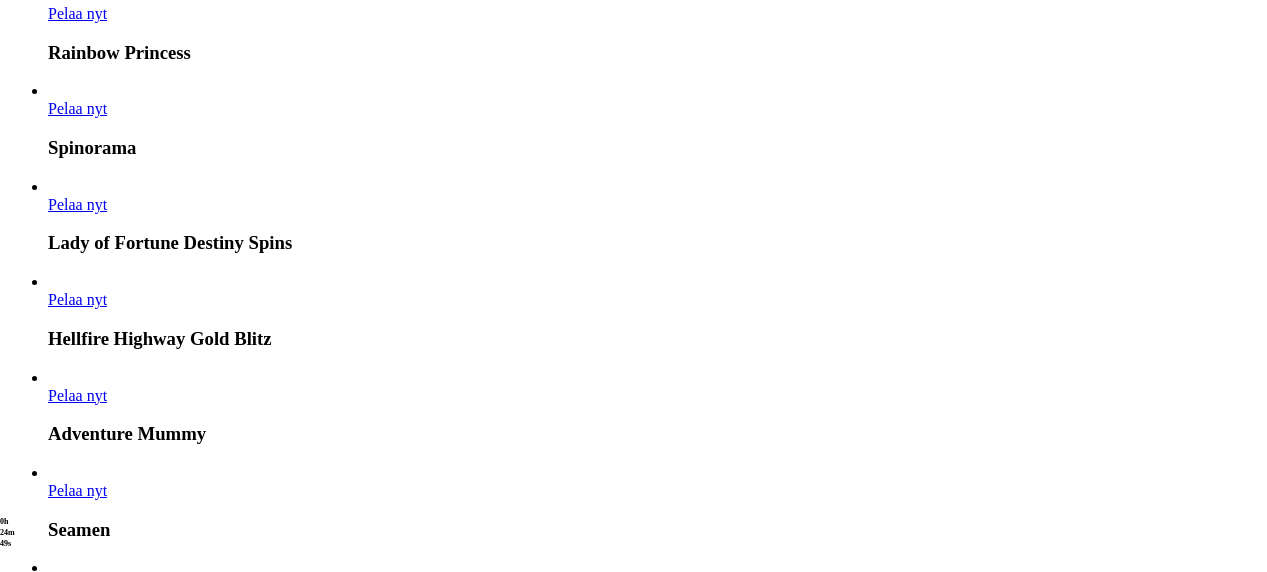 click on "Pelaa nyt" at bounding box center [77, 25632] 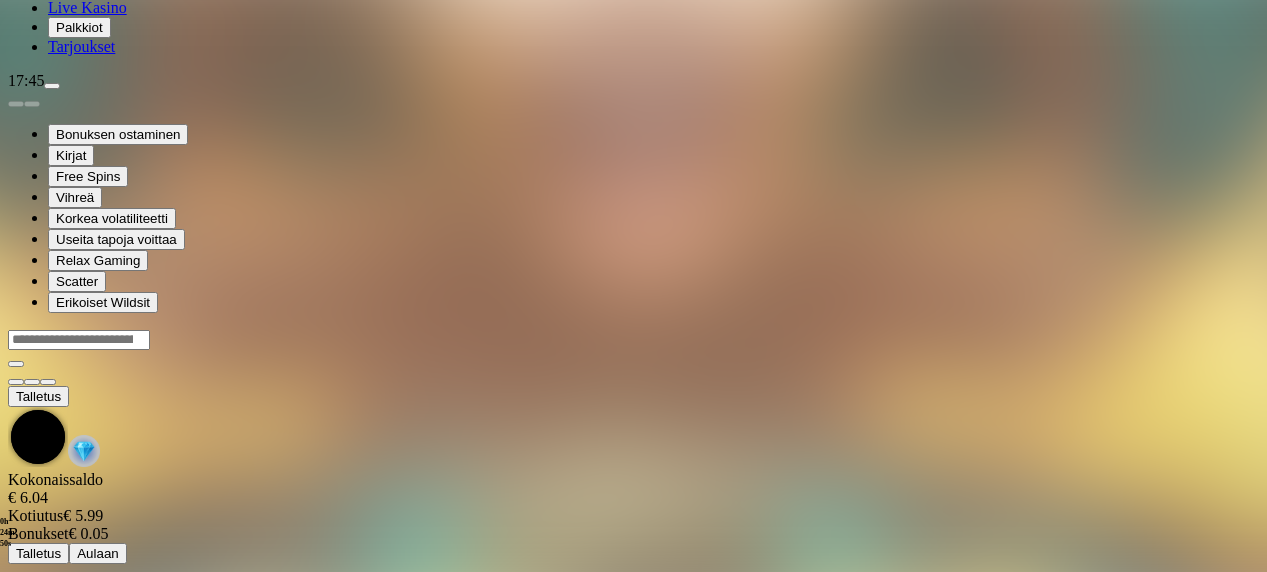 scroll, scrollTop: 0, scrollLeft: 0, axis: both 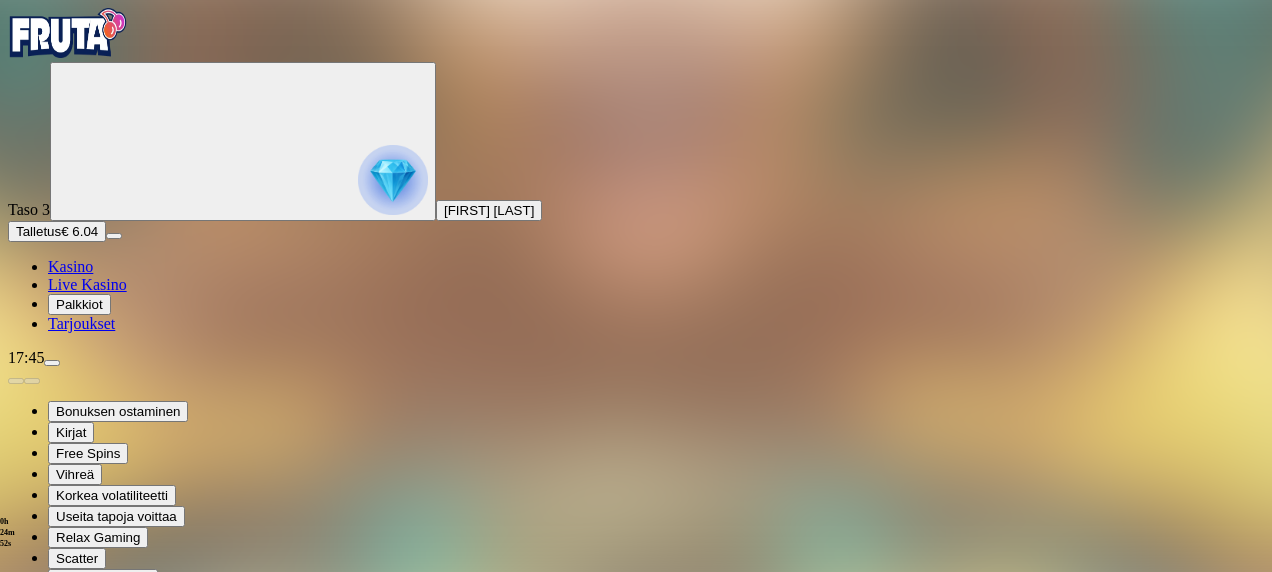 click at bounding box center (48, 799) 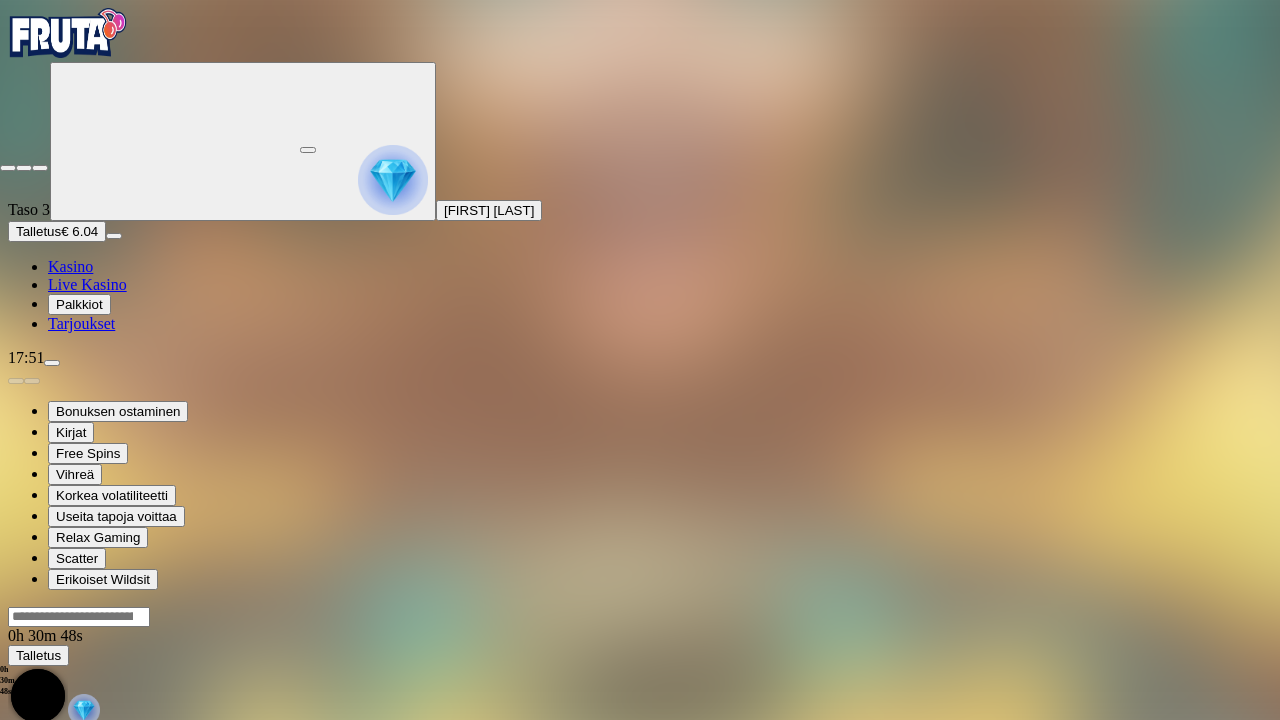 click at bounding box center (8, 168) 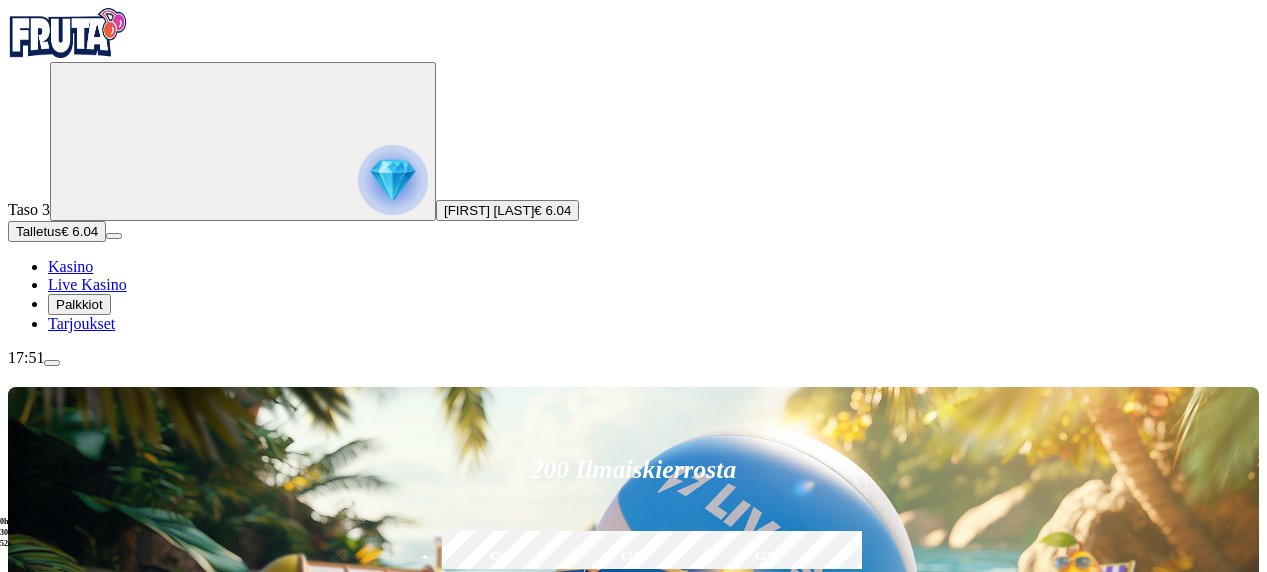 click at bounding box center (393, 180) 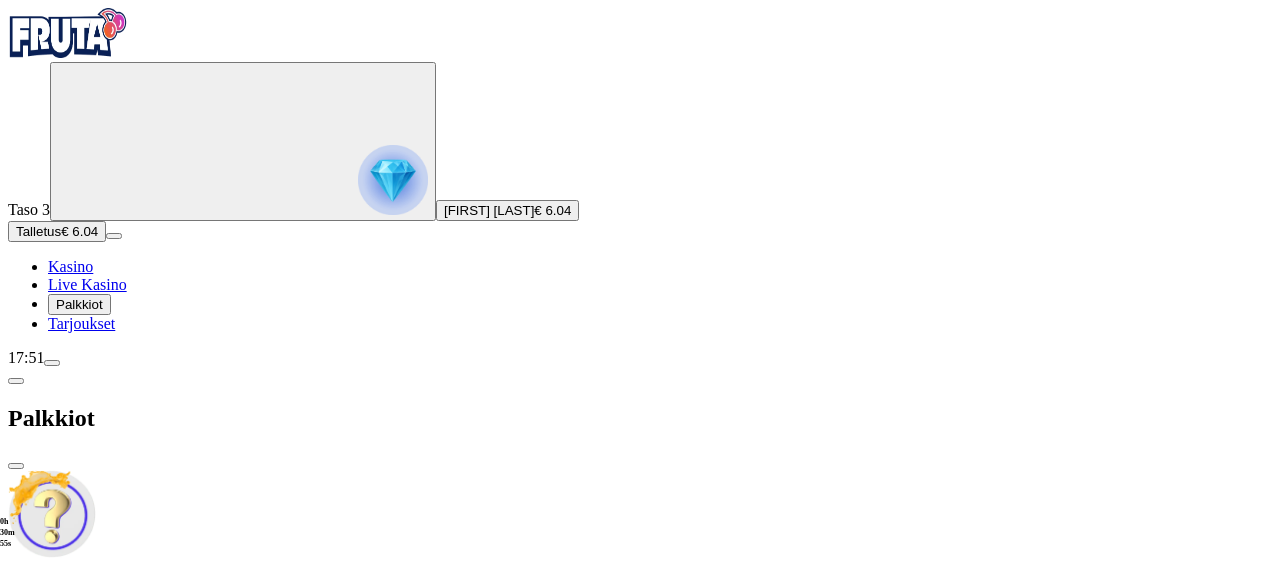 click at bounding box center (16, 466) 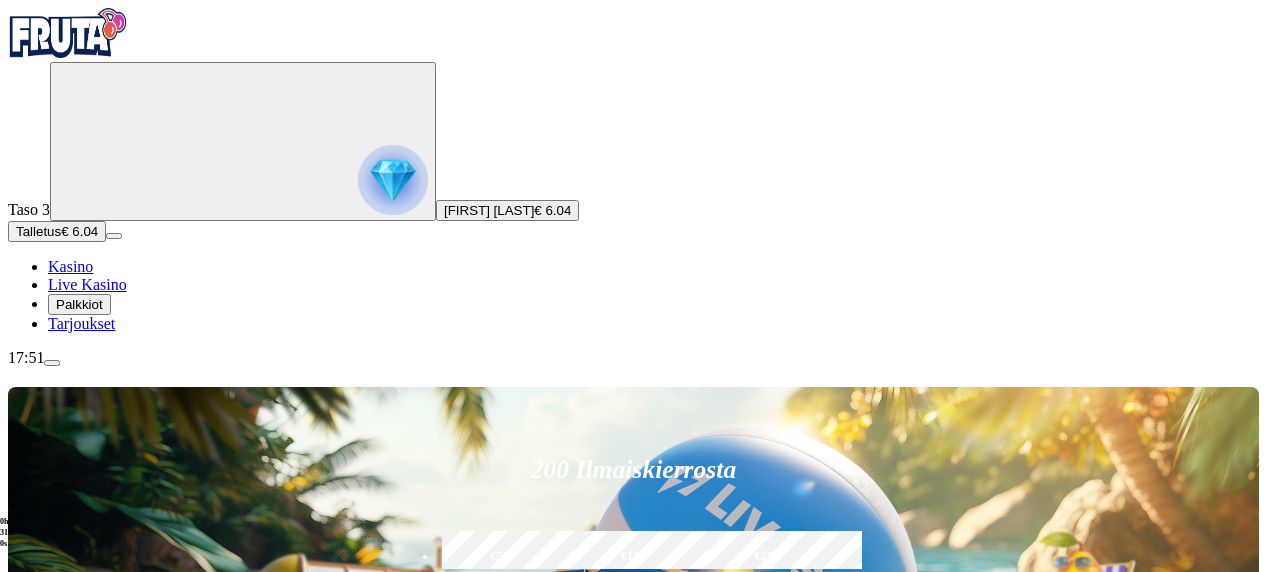 click at bounding box center (52, 363) 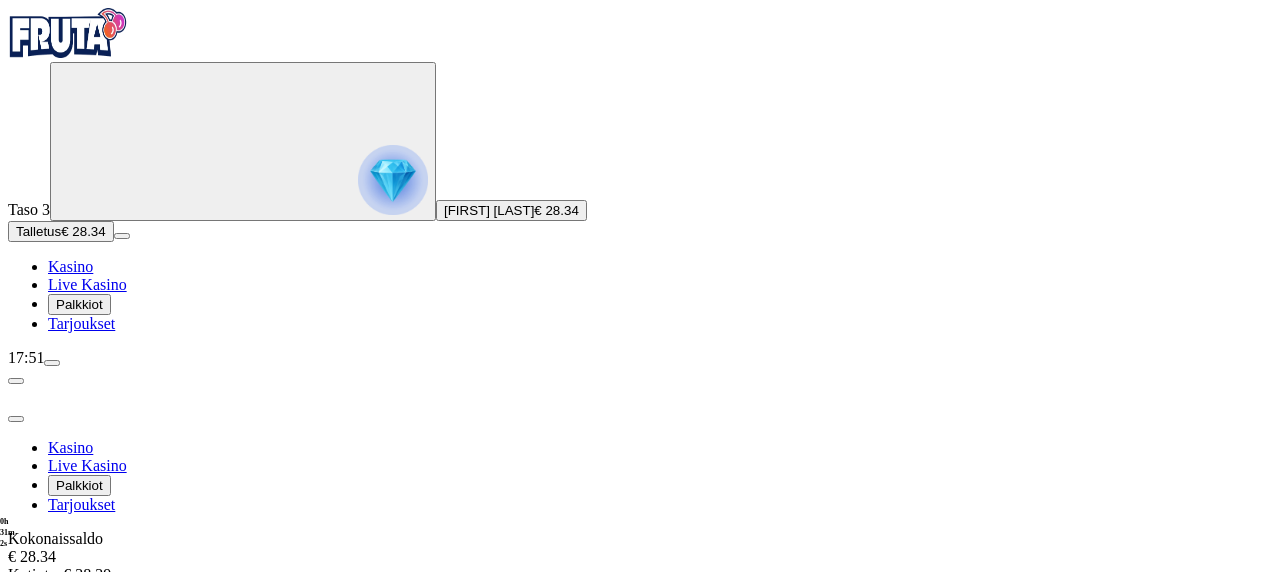 click on "Kotiutus" at bounding box center (40, 612) 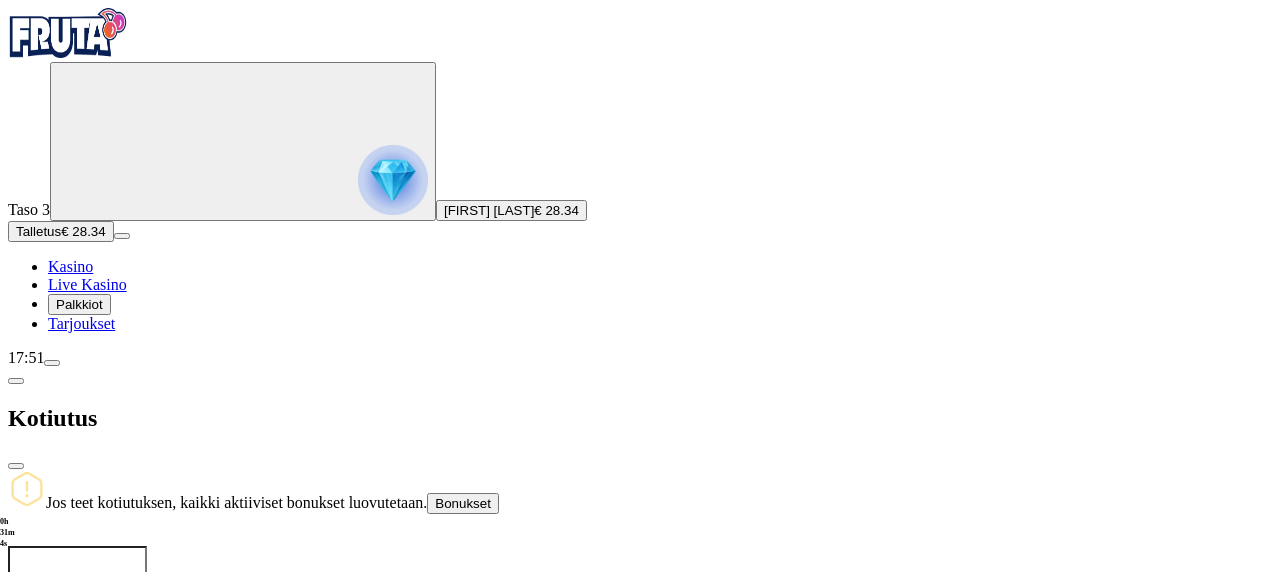 click at bounding box center (77, 578) 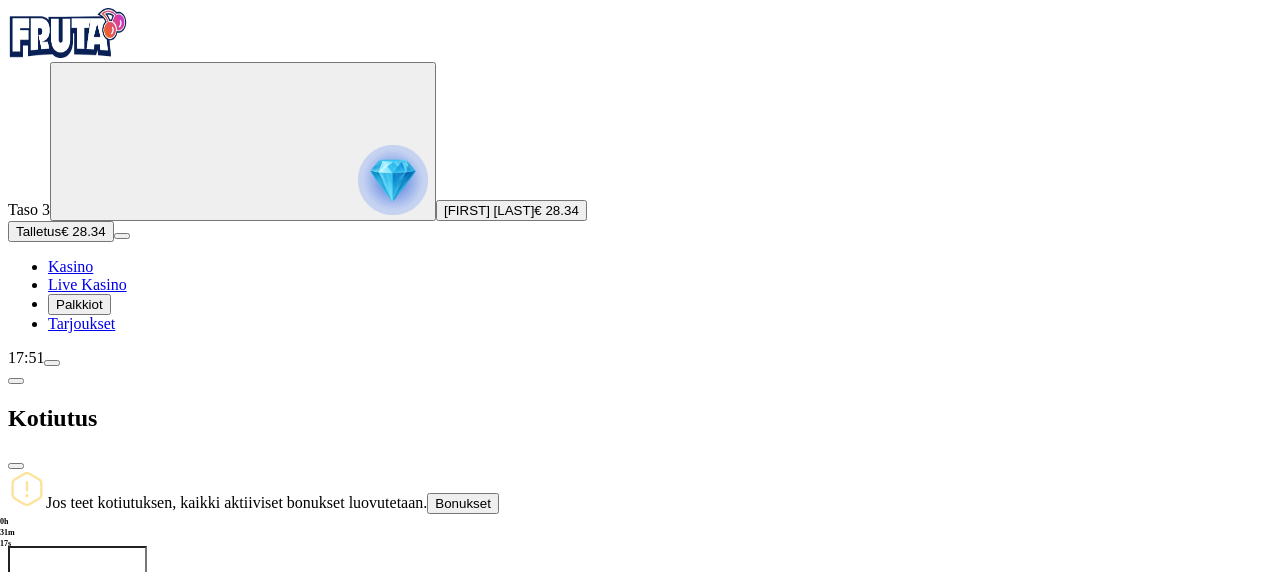 type on "**" 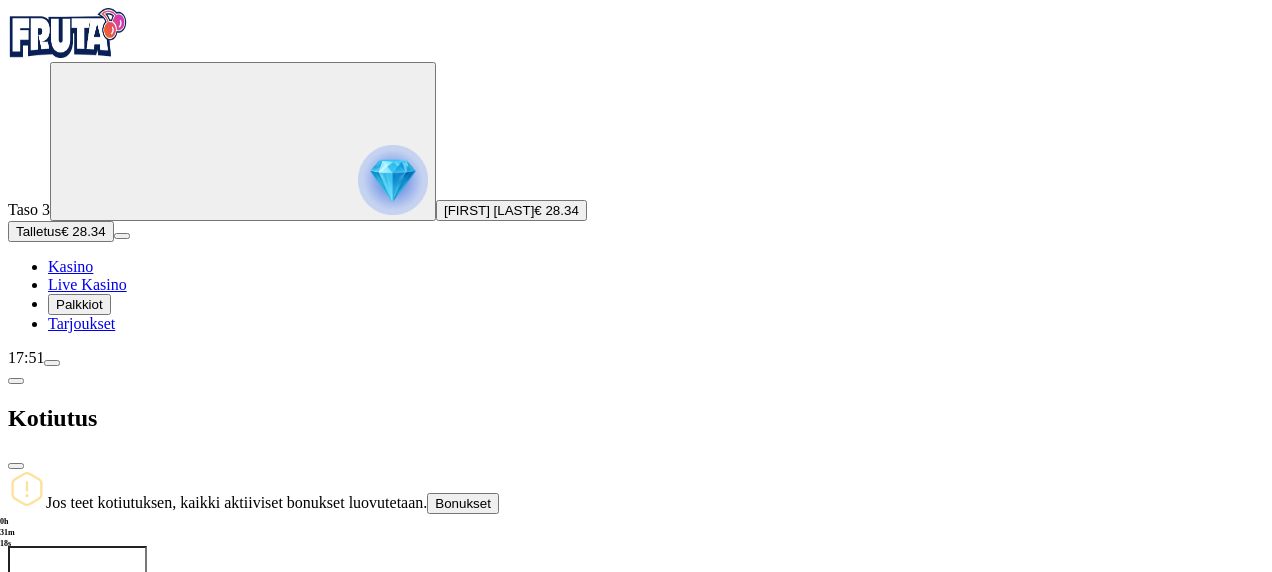 type 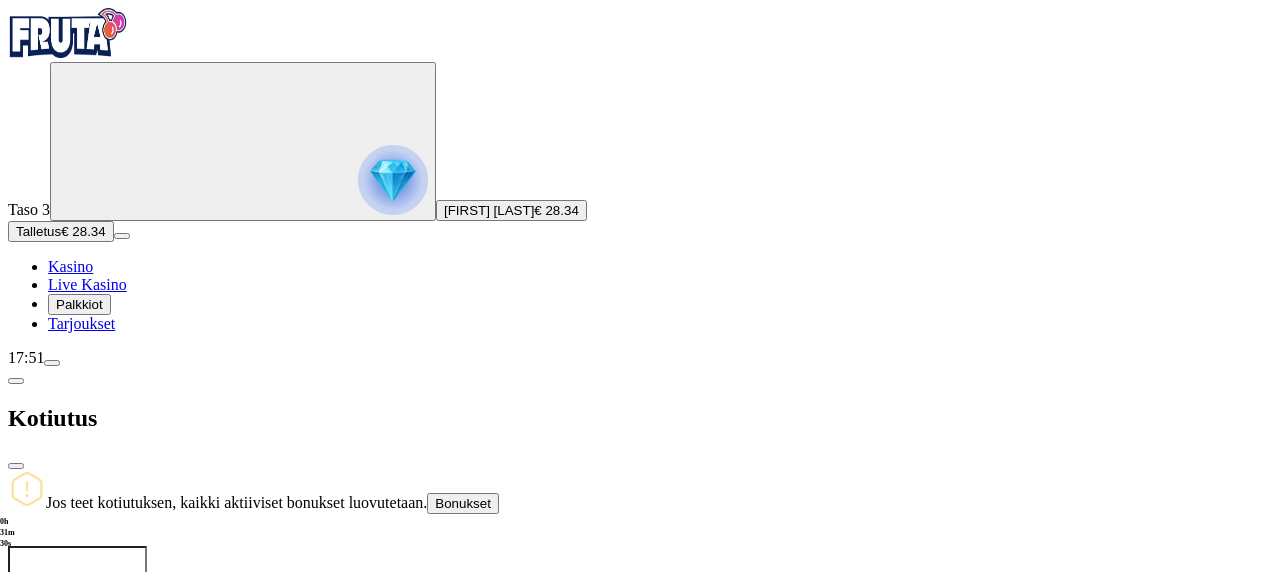 click at bounding box center (16, 466) 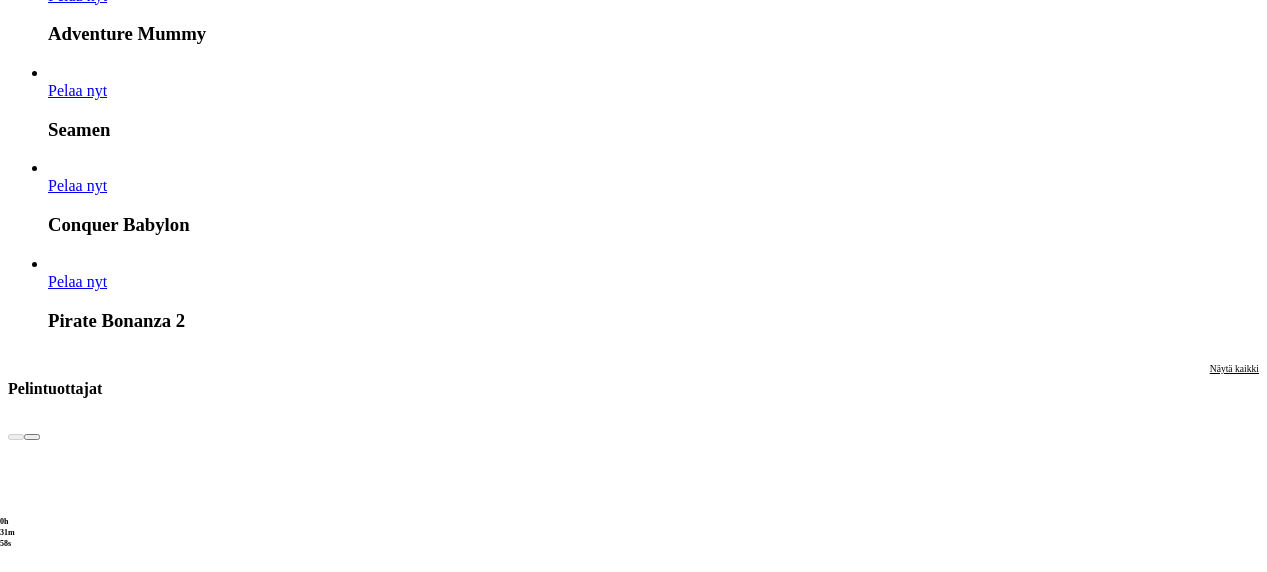 scroll, scrollTop: 4000, scrollLeft: 0, axis: vertical 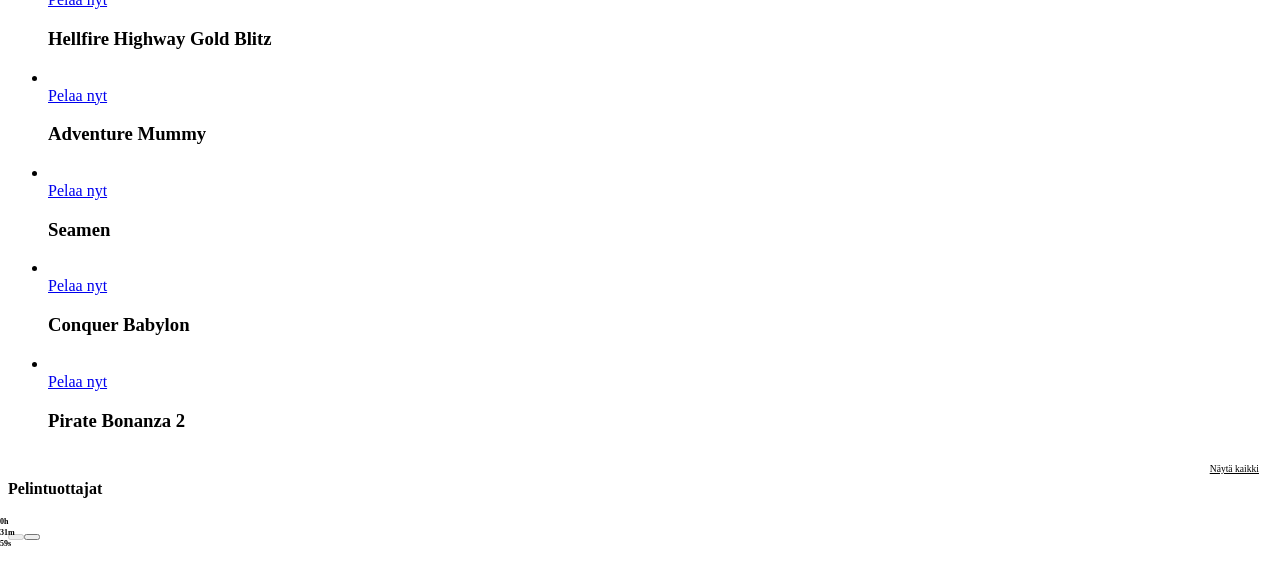click on "Pelaa nyt" at bounding box center [77, 26488] 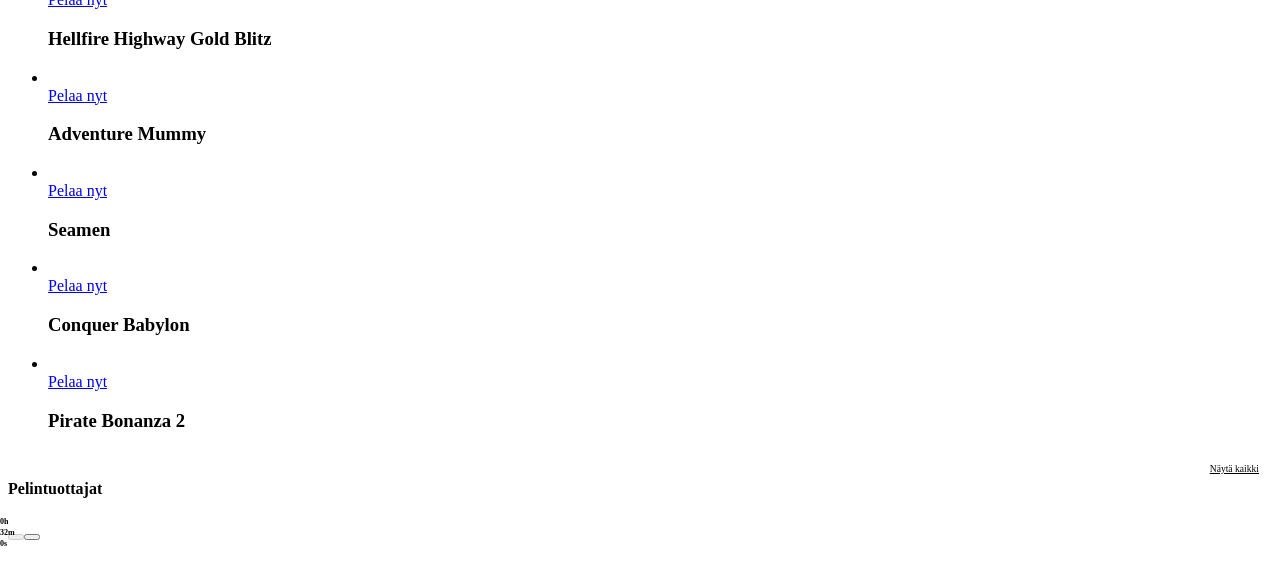 scroll, scrollTop: 0, scrollLeft: 0, axis: both 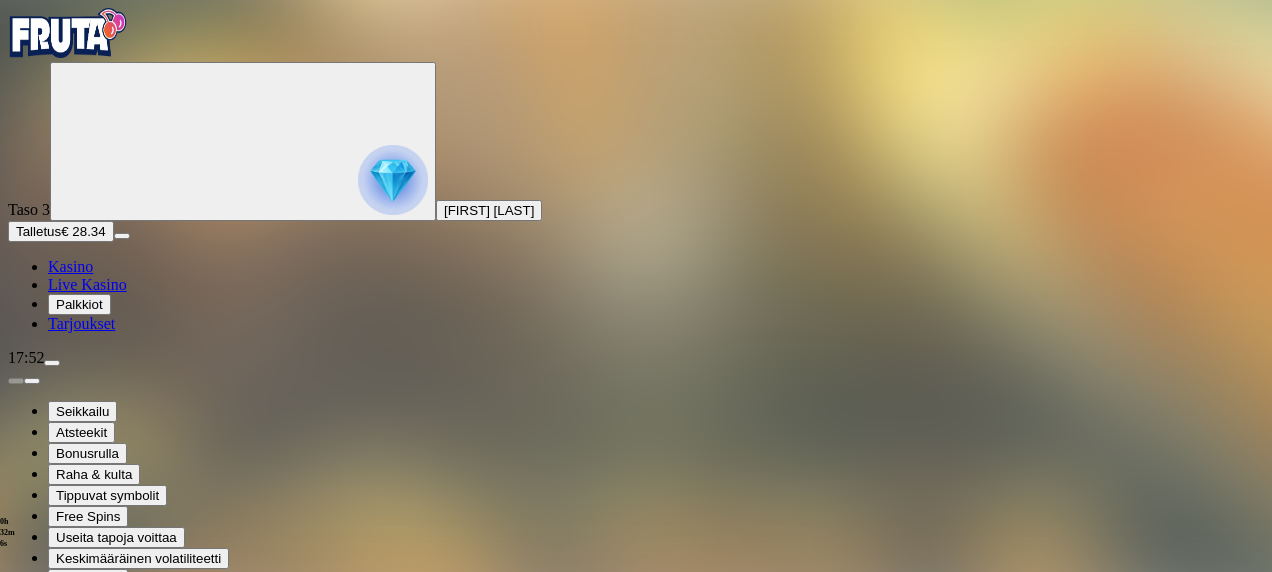 drag, startPoint x: 1141, startPoint y: 190, endPoint x: 1145, endPoint y: 295, distance: 105.076164 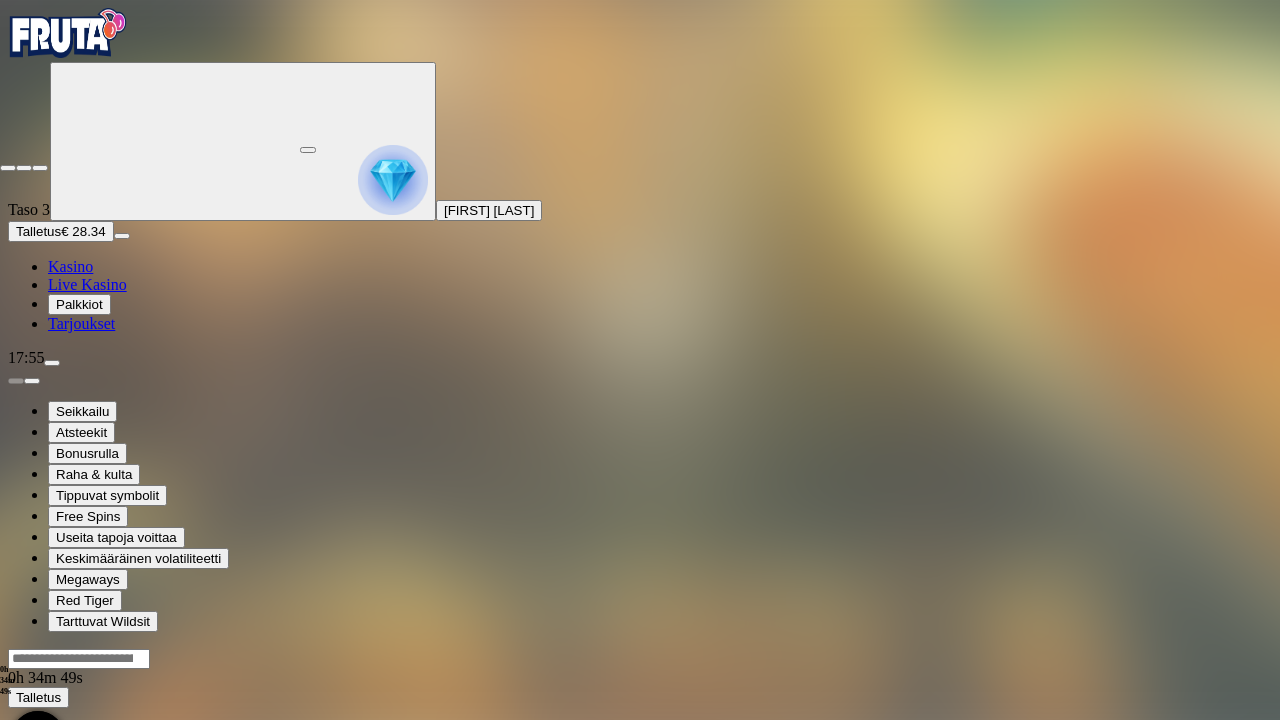click at bounding box center (8, 168) 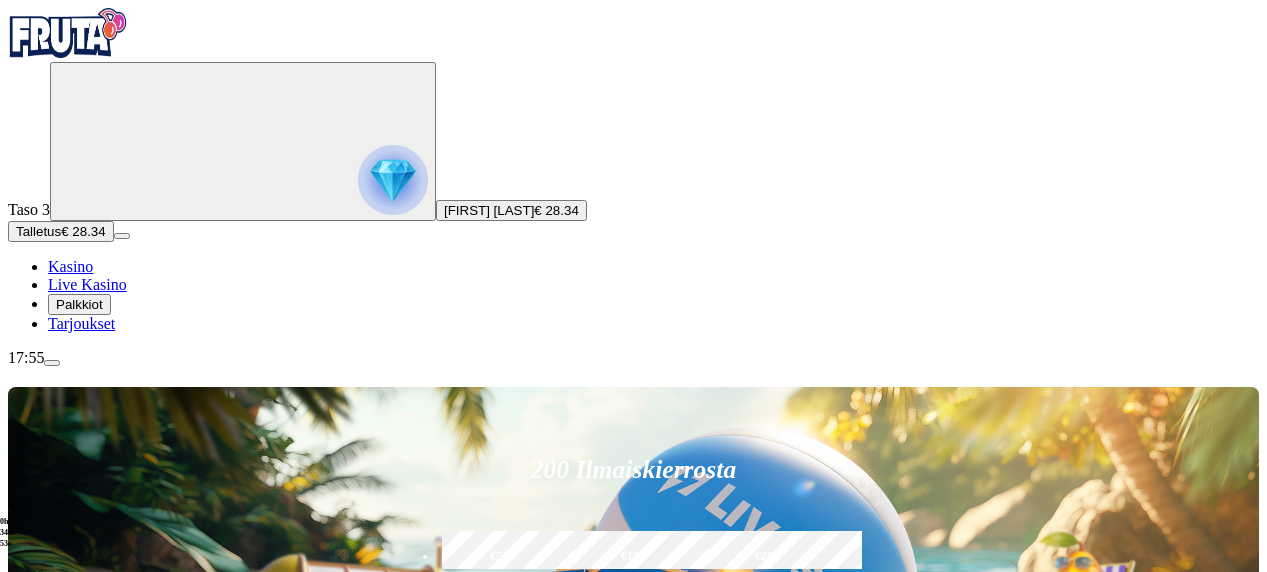 click at bounding box center (393, 180) 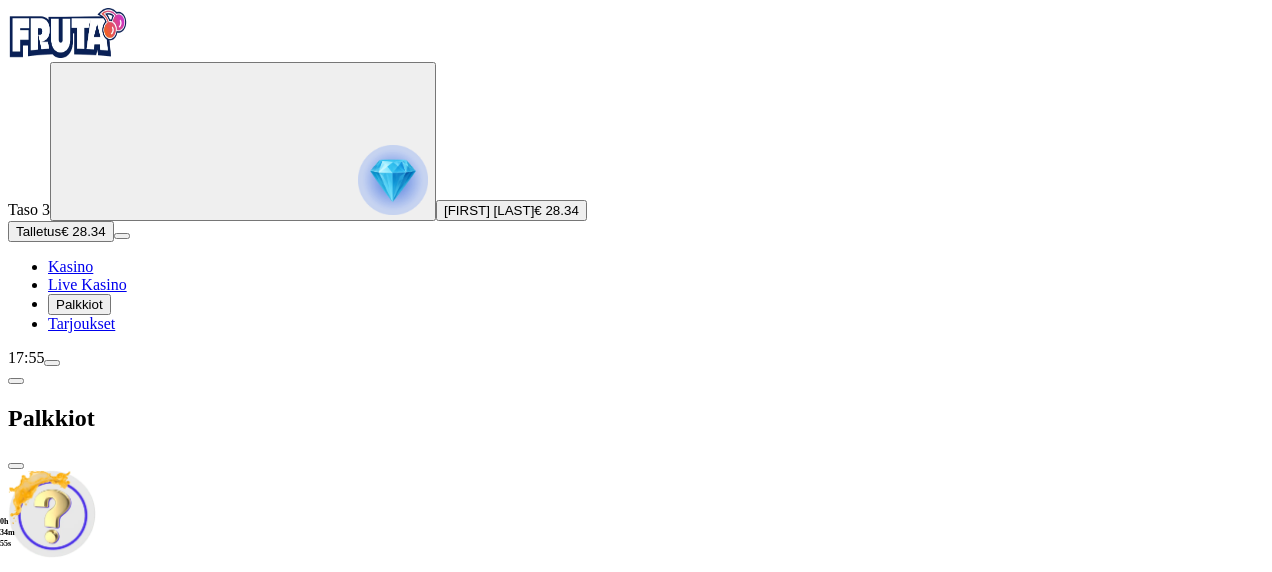 click at bounding box center (16, 466) 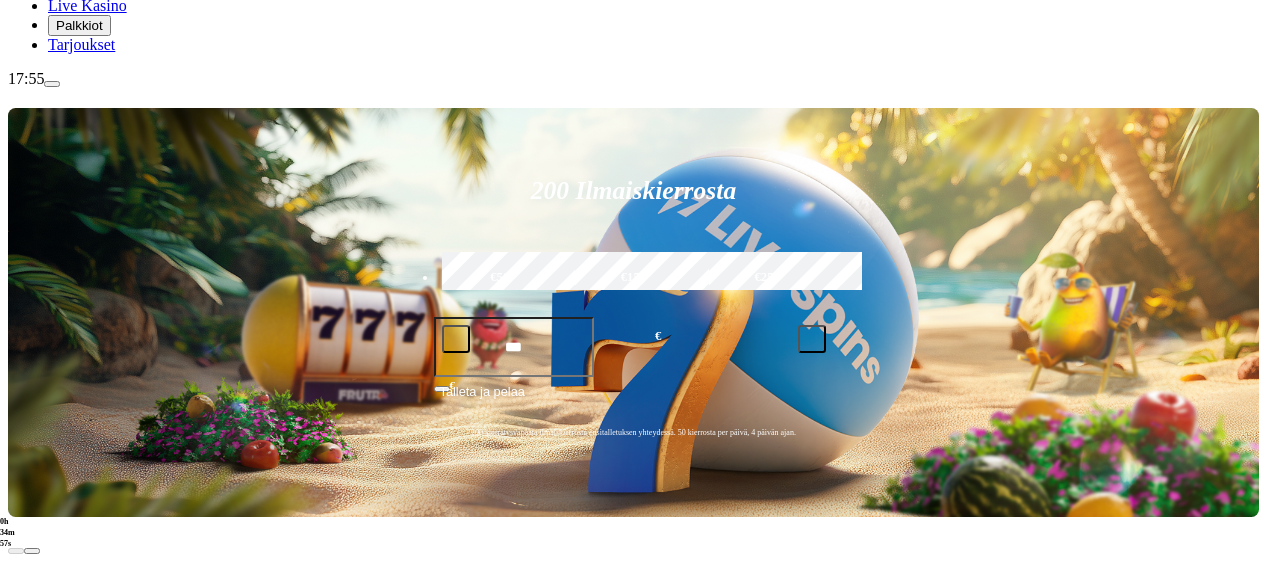 scroll, scrollTop: 300, scrollLeft: 0, axis: vertical 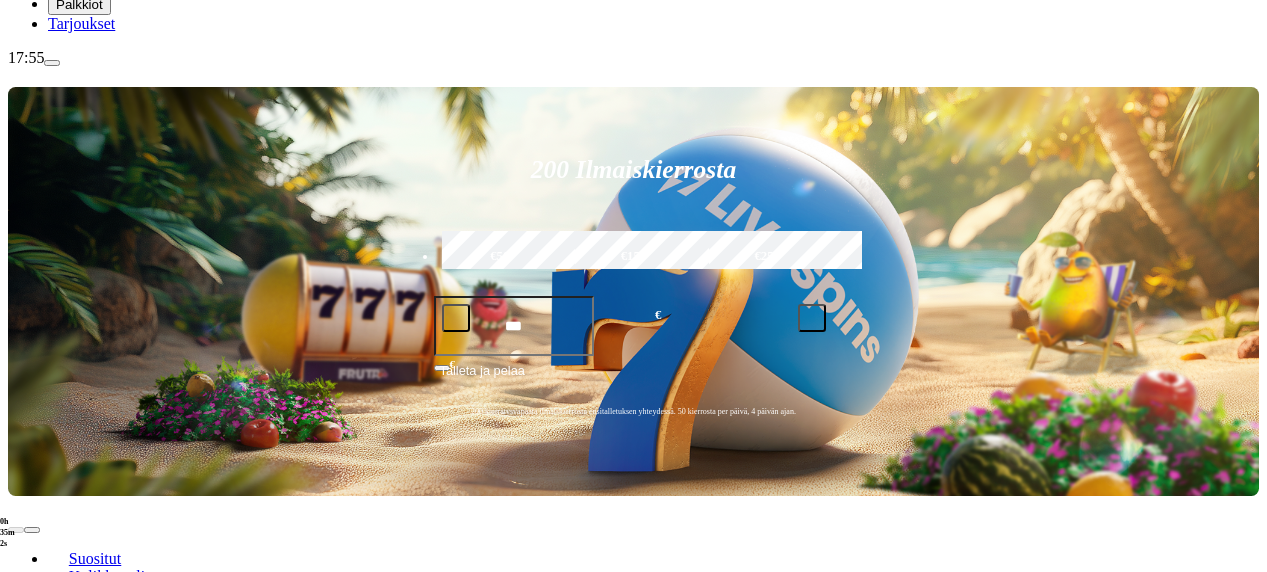 click on "Pelaa nyt" at bounding box center [77, 813] 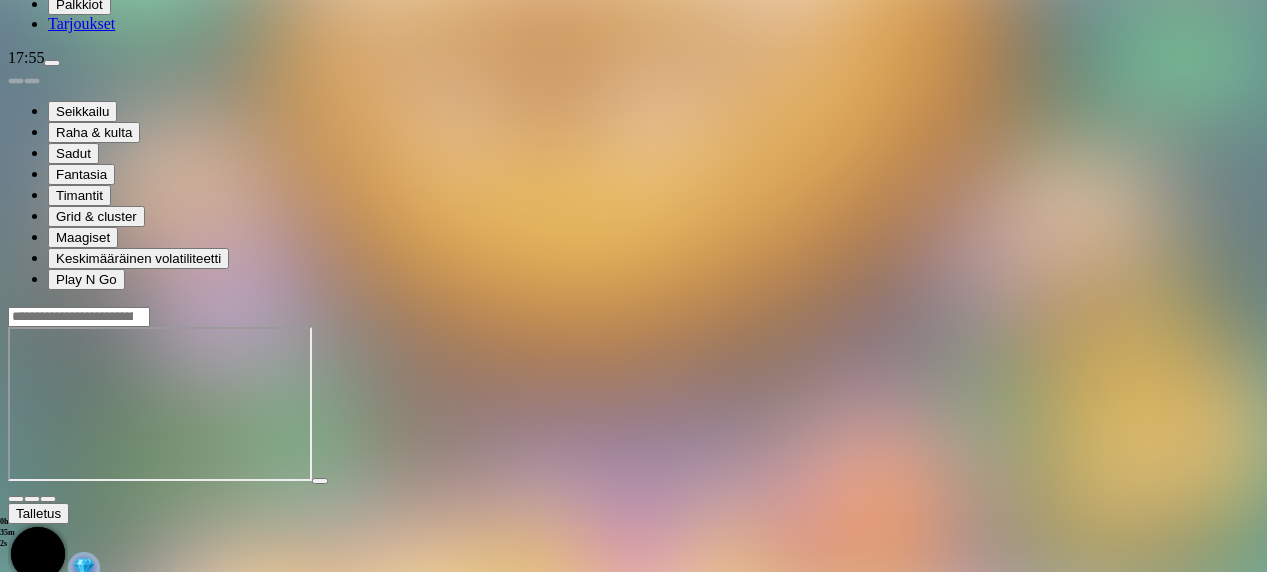 scroll, scrollTop: 0, scrollLeft: 0, axis: both 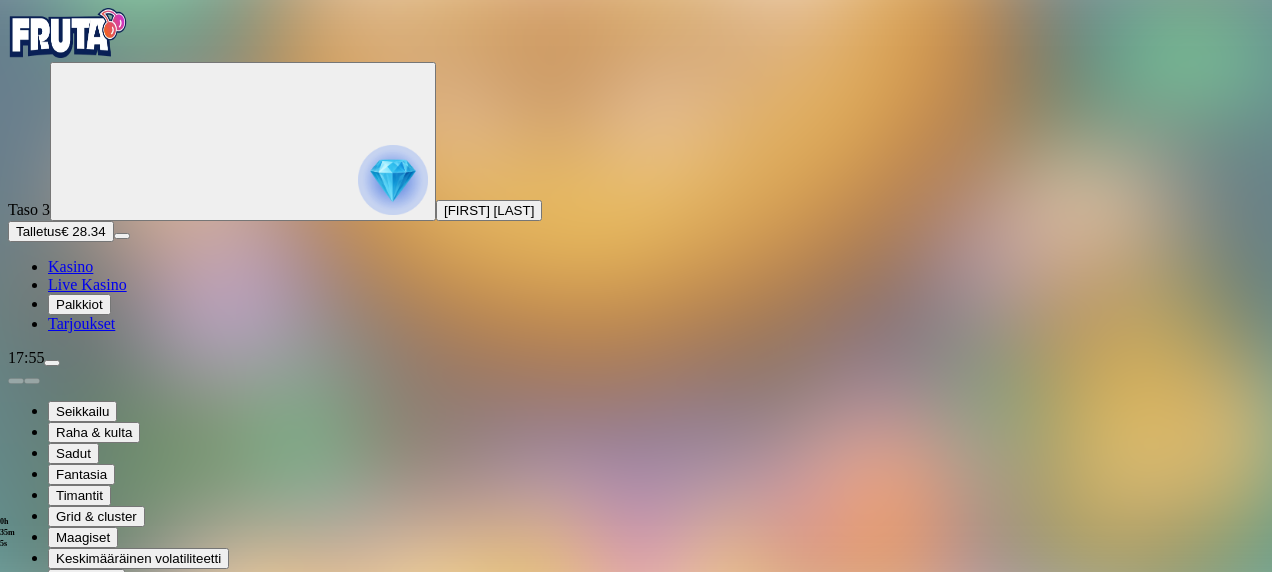 click at bounding box center (48, 799) 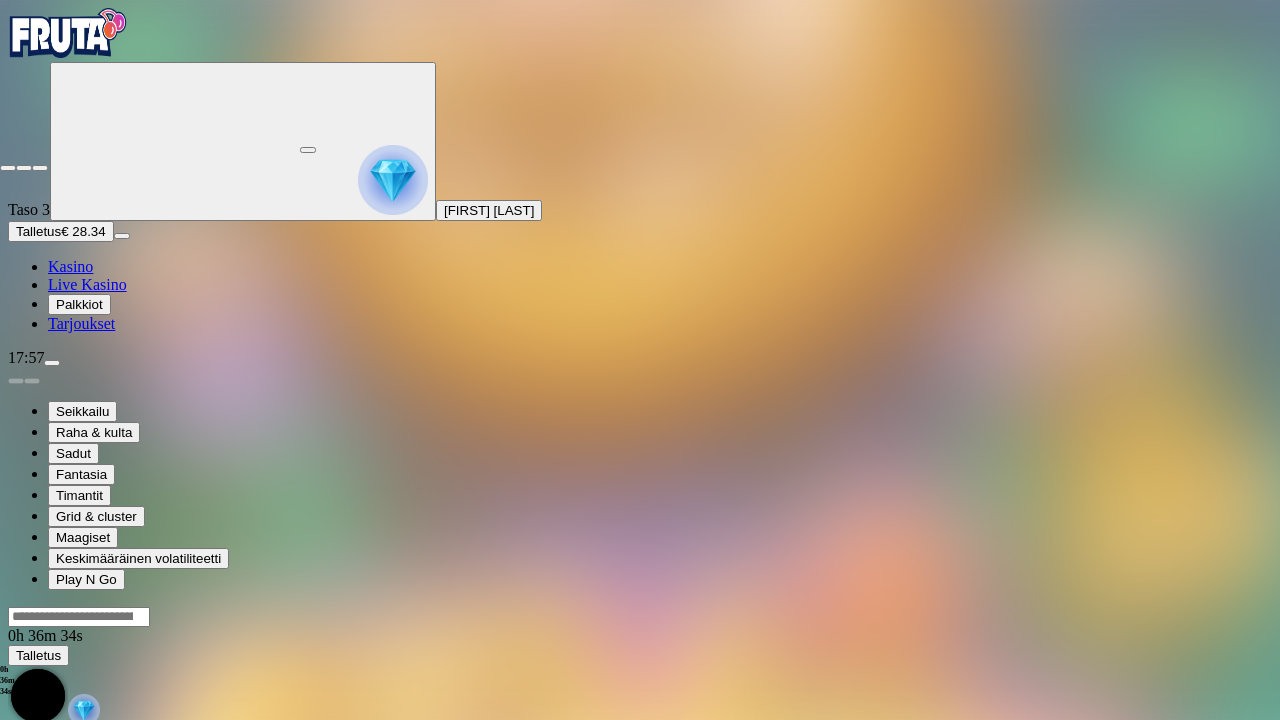 click at bounding box center [8, 168] 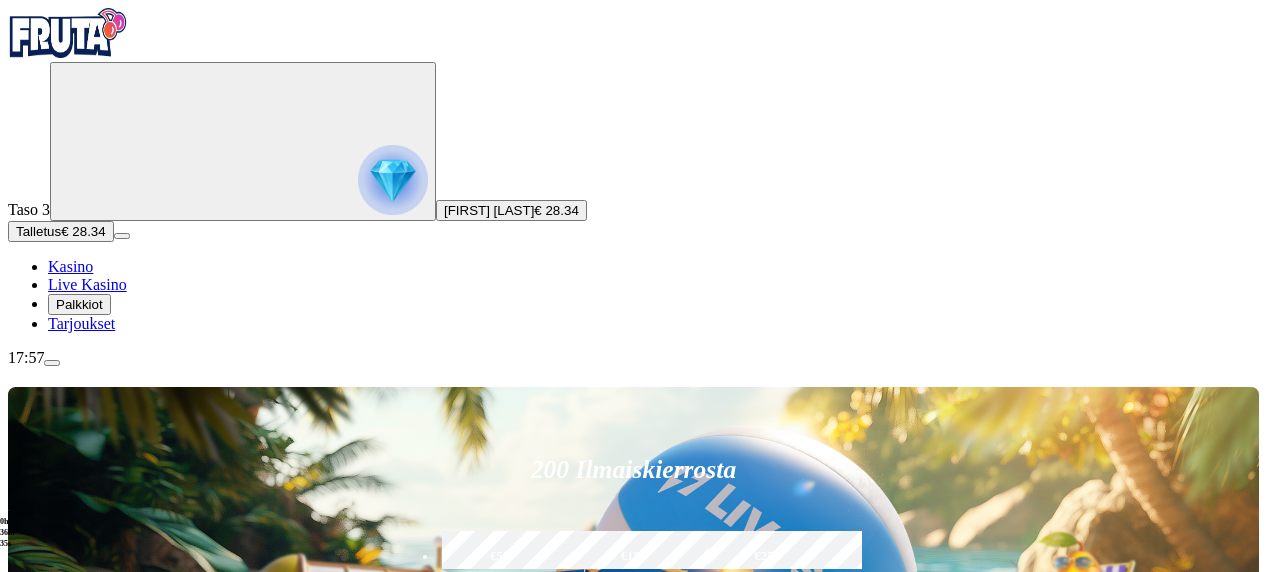 scroll, scrollTop: 400, scrollLeft: 0, axis: vertical 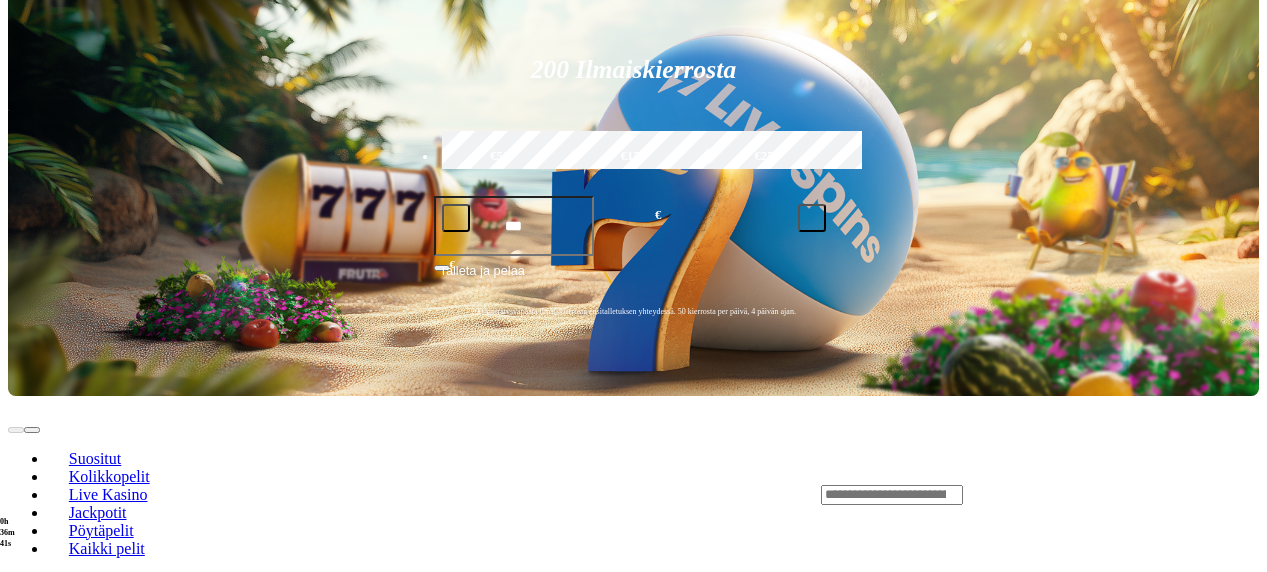 click at bounding box center (32, 1824) 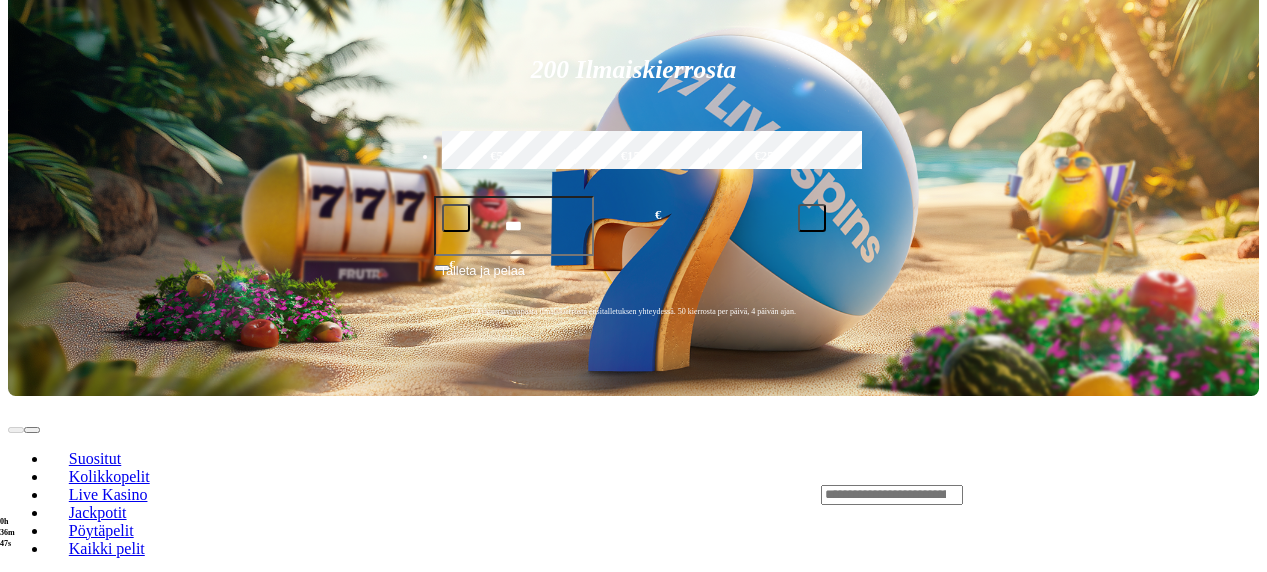 click on "Pelaa nyt" at bounding box center [-442, 2824] 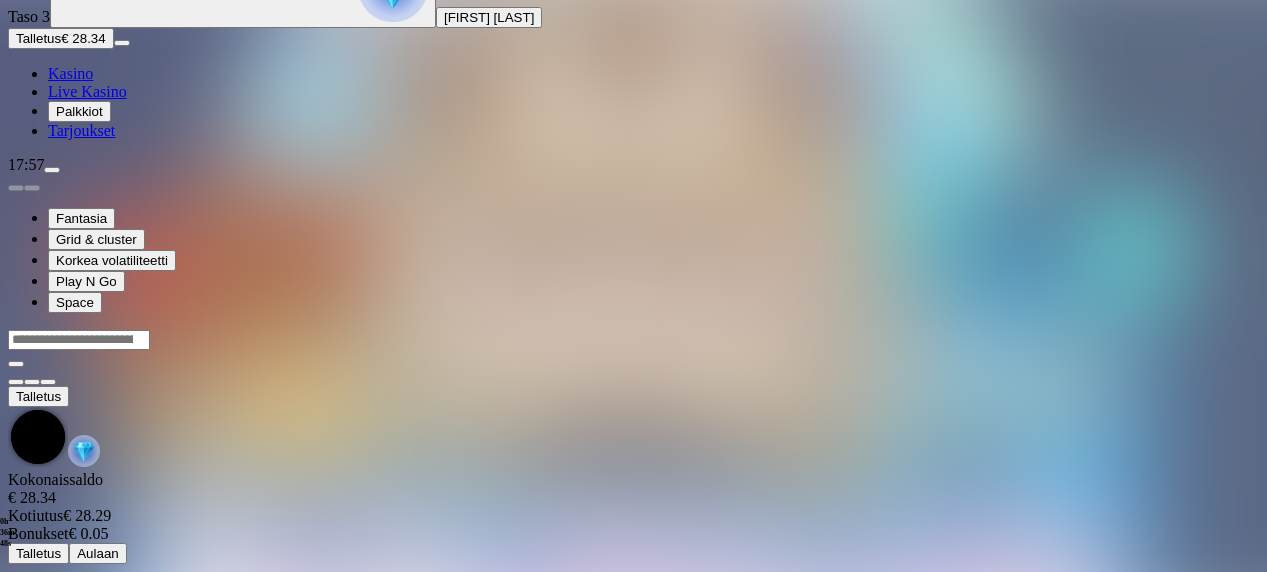 scroll, scrollTop: 0, scrollLeft: 0, axis: both 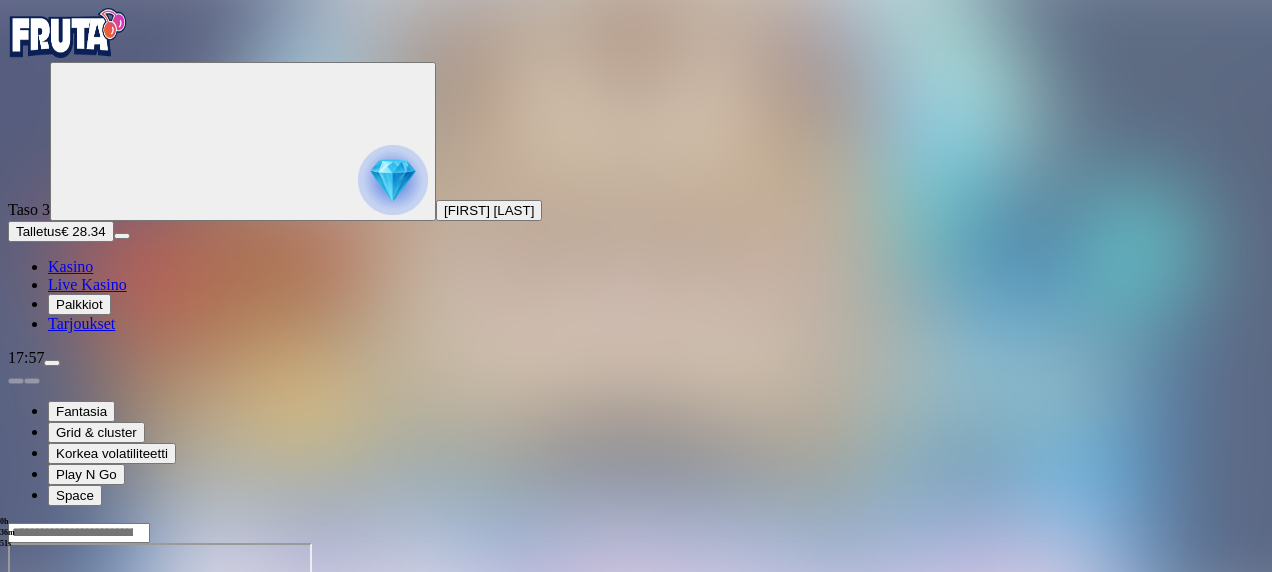 drag, startPoint x: 1124, startPoint y: 189, endPoint x: 1128, endPoint y: 293, distance: 104.0769 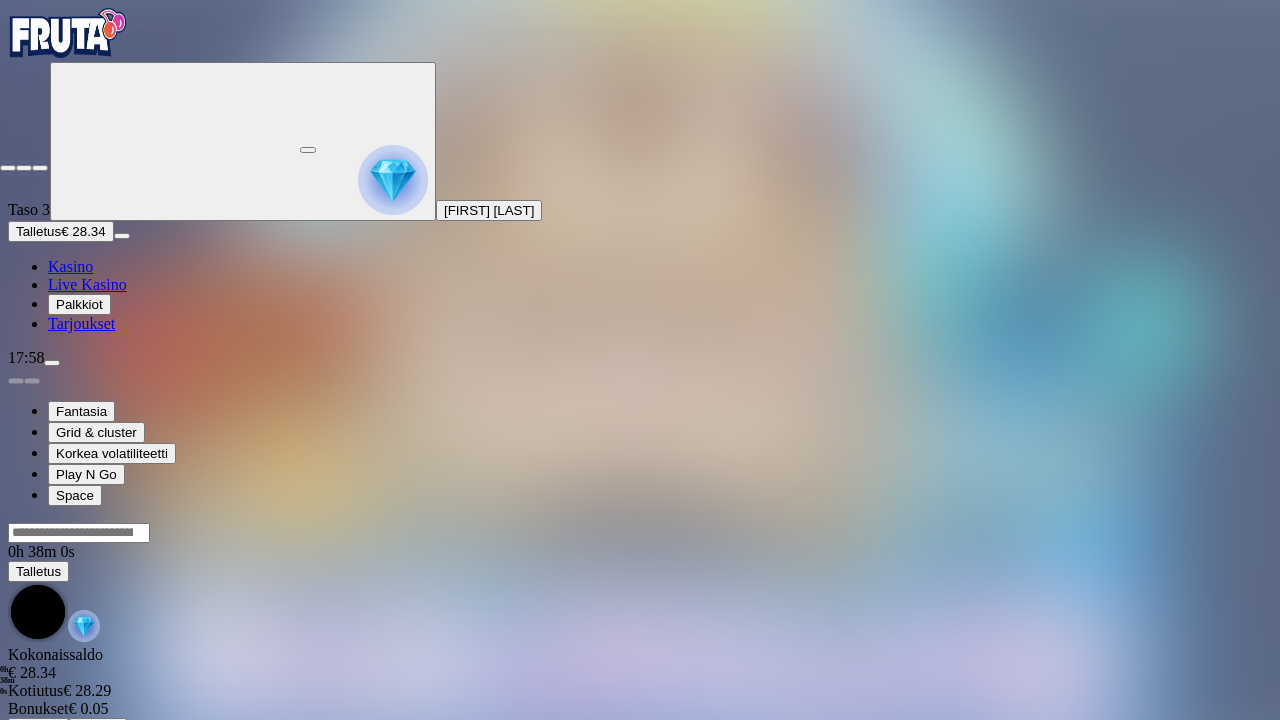 click at bounding box center (8, 168) 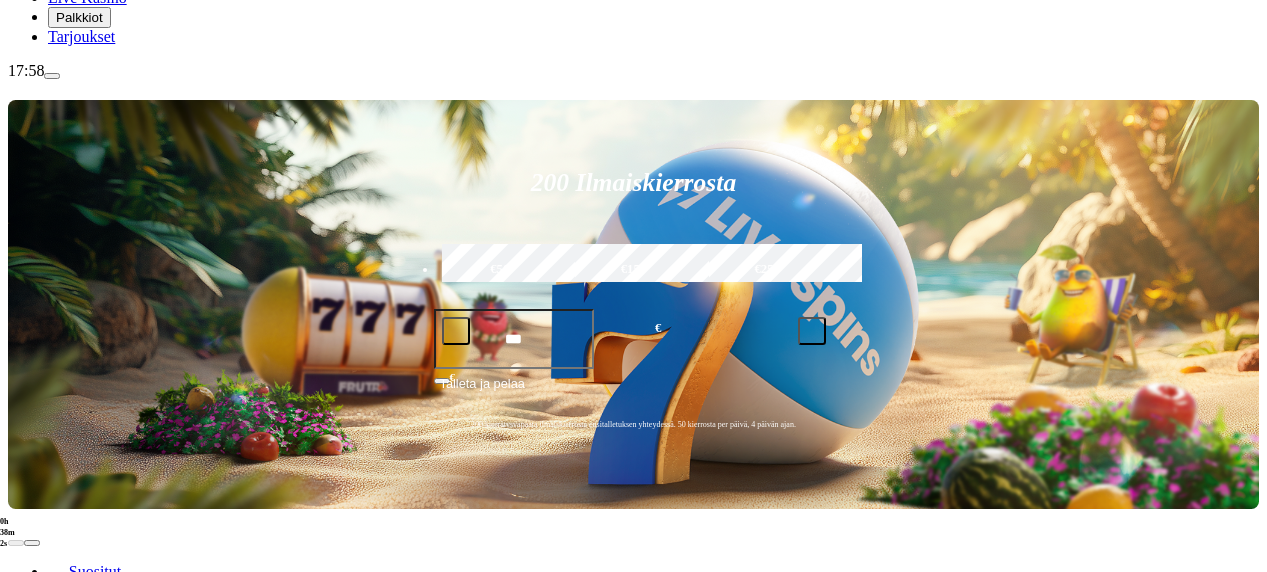 scroll, scrollTop: 300, scrollLeft: 0, axis: vertical 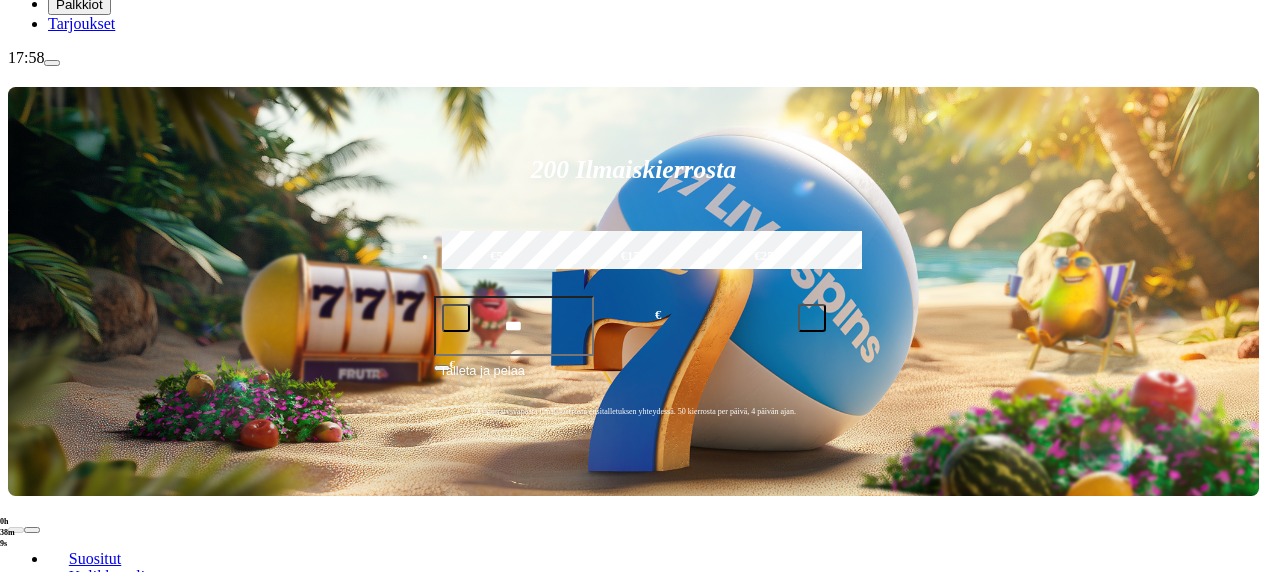 click at bounding box center [32, 767] 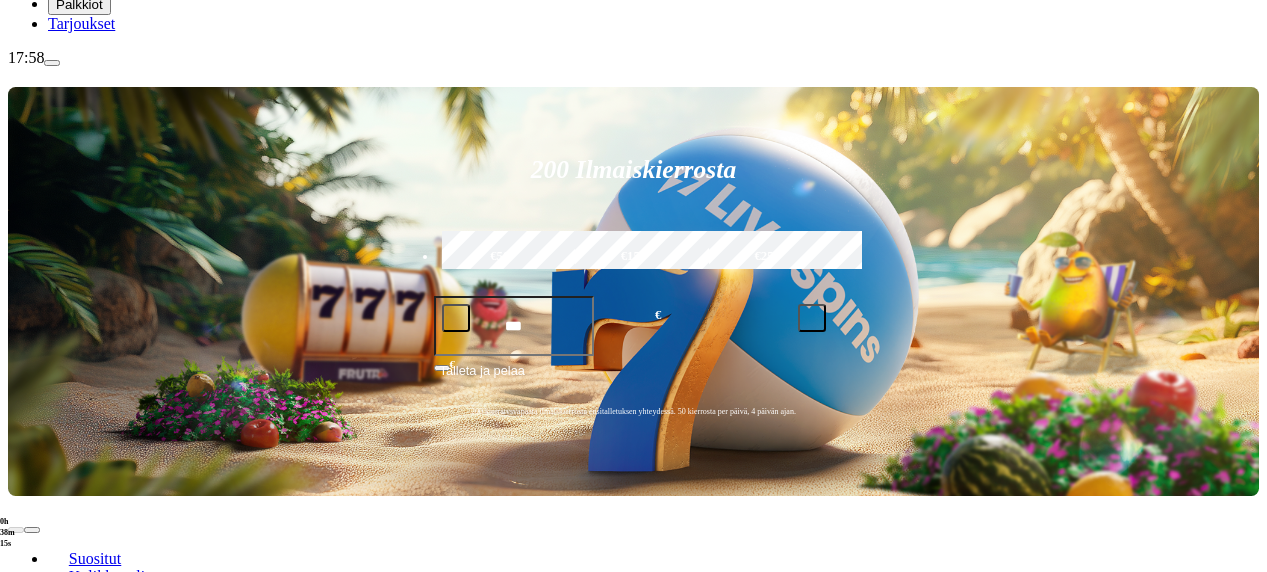 click on "Pelaa nyt" at bounding box center (-679, 1767) 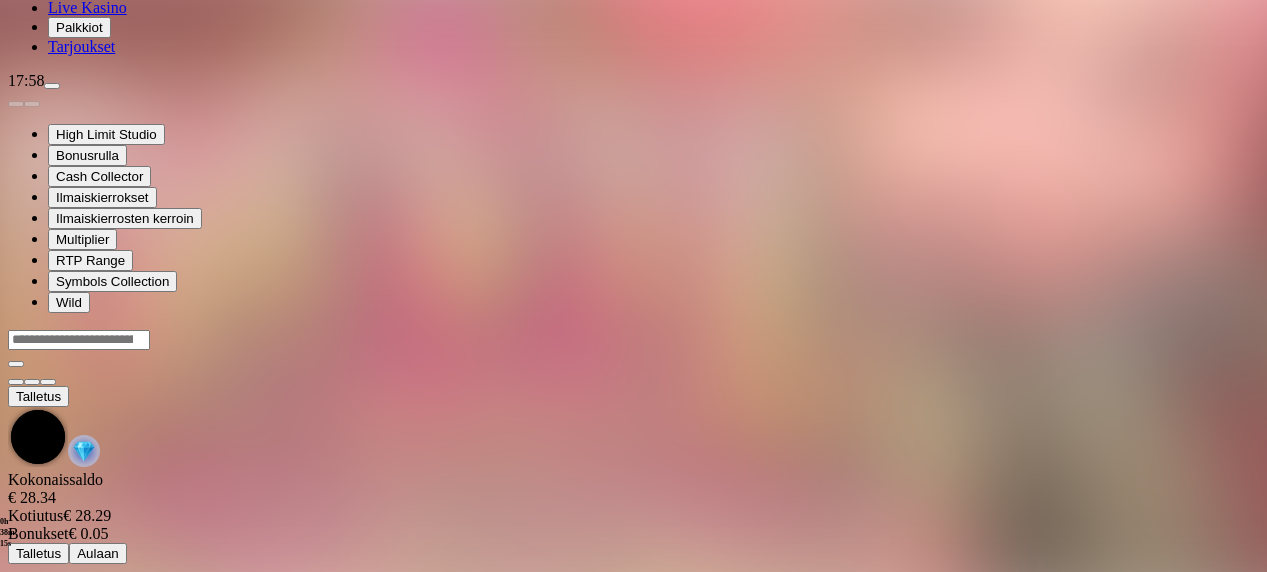 scroll, scrollTop: 0, scrollLeft: 0, axis: both 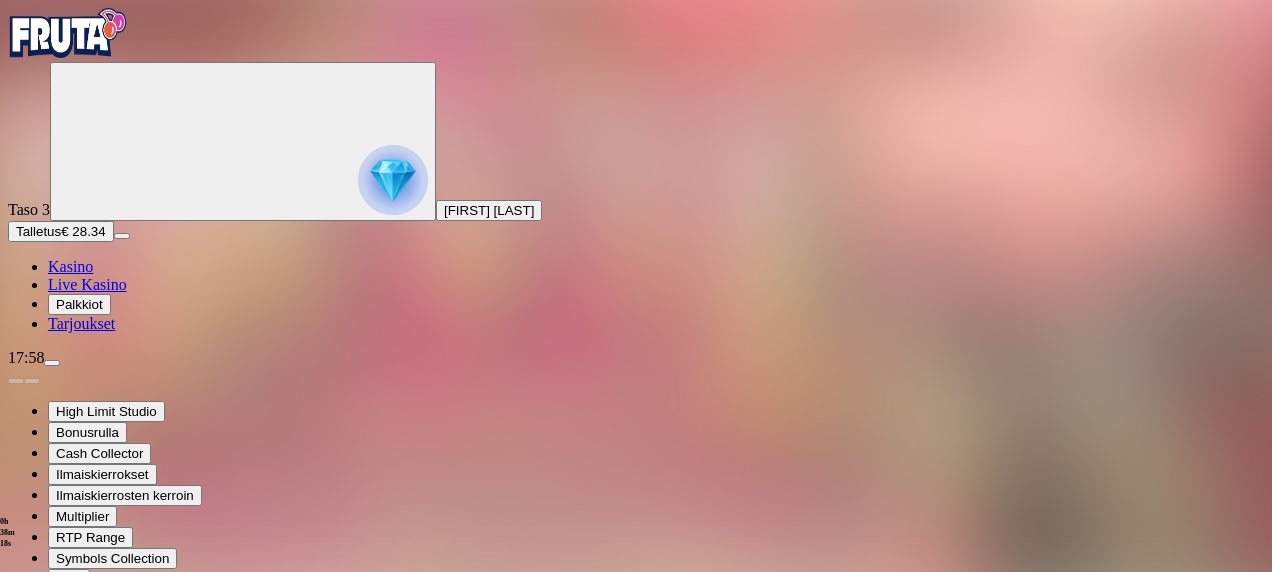 click at bounding box center [48, 799] 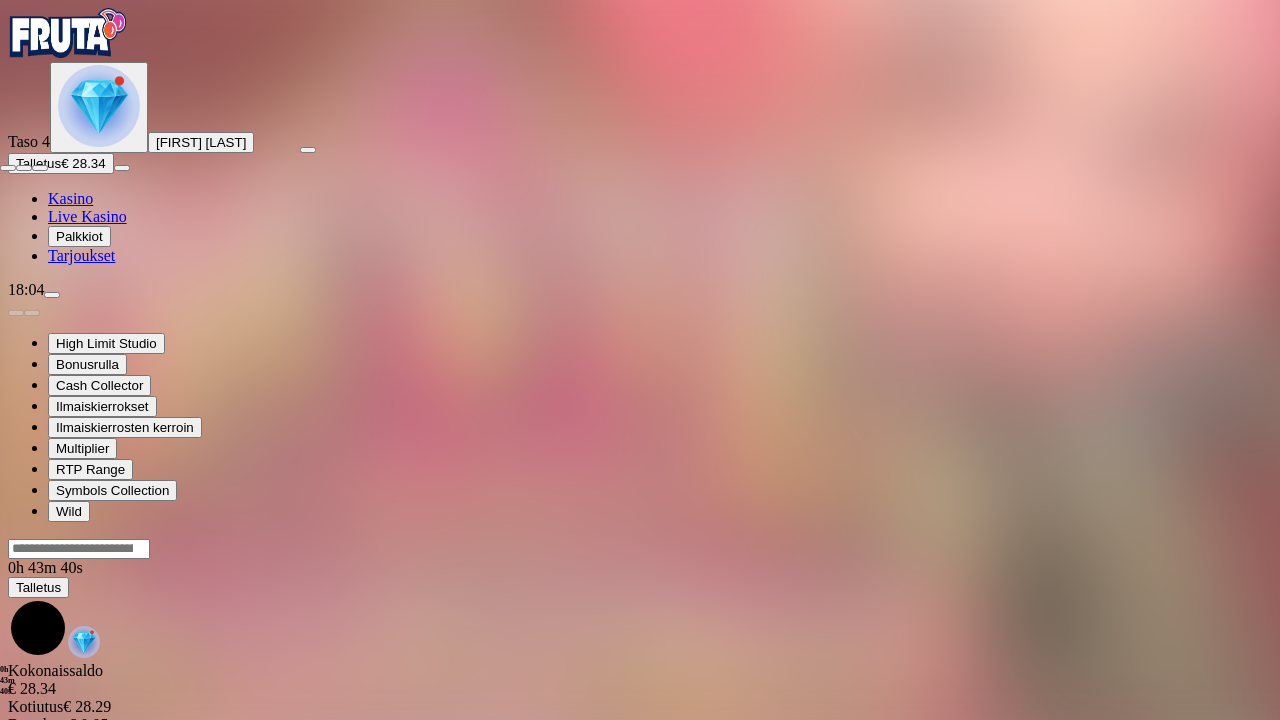 click at bounding box center [40, 168] 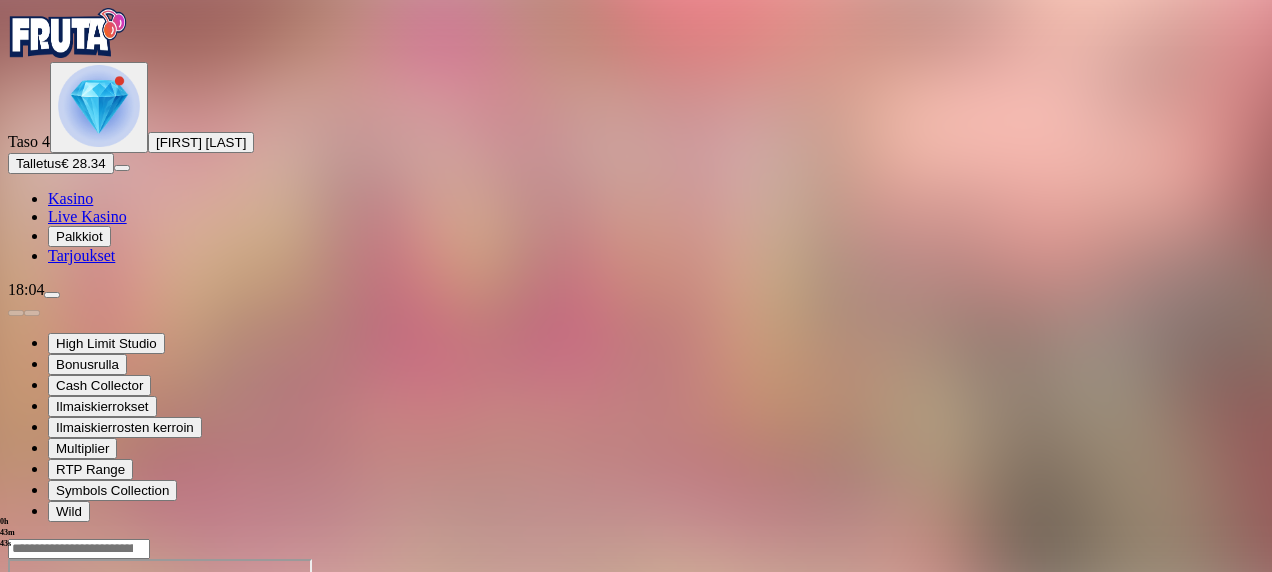 click at bounding box center [99, 106] 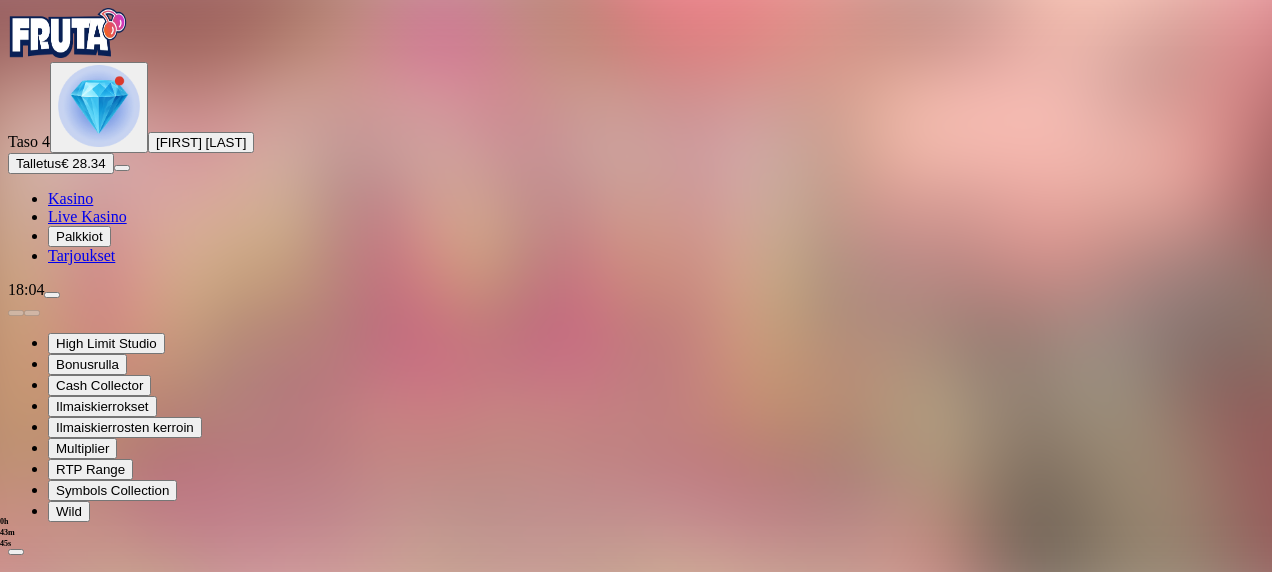 click at bounding box center (112, 842) 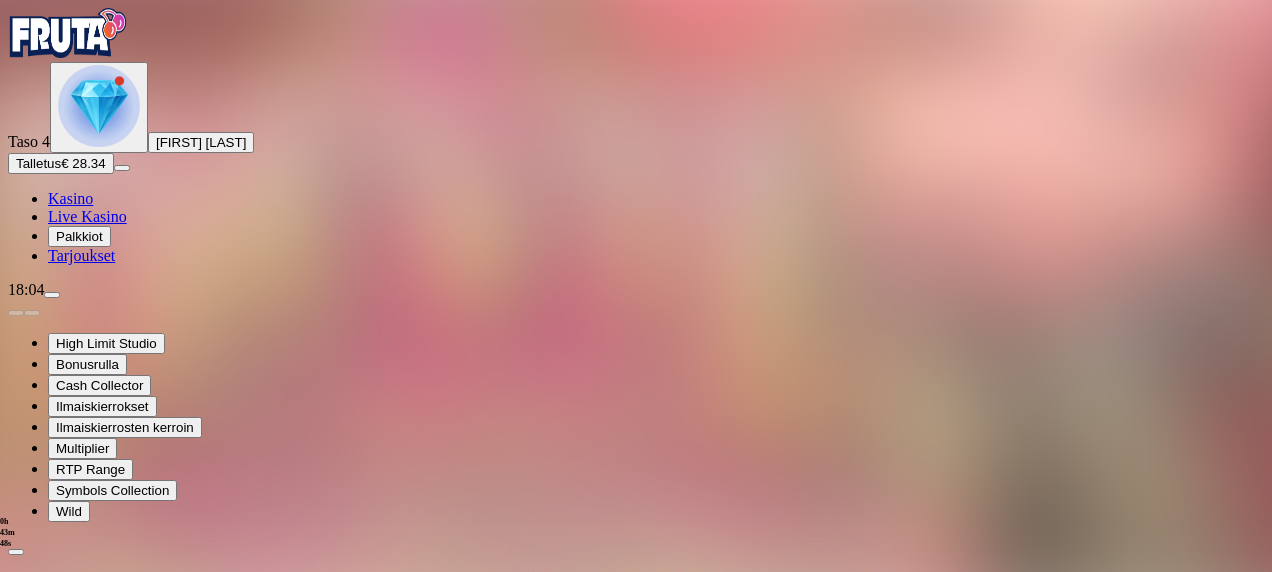 click on "Avaa palkinto" at bounding box center (635, 1034) 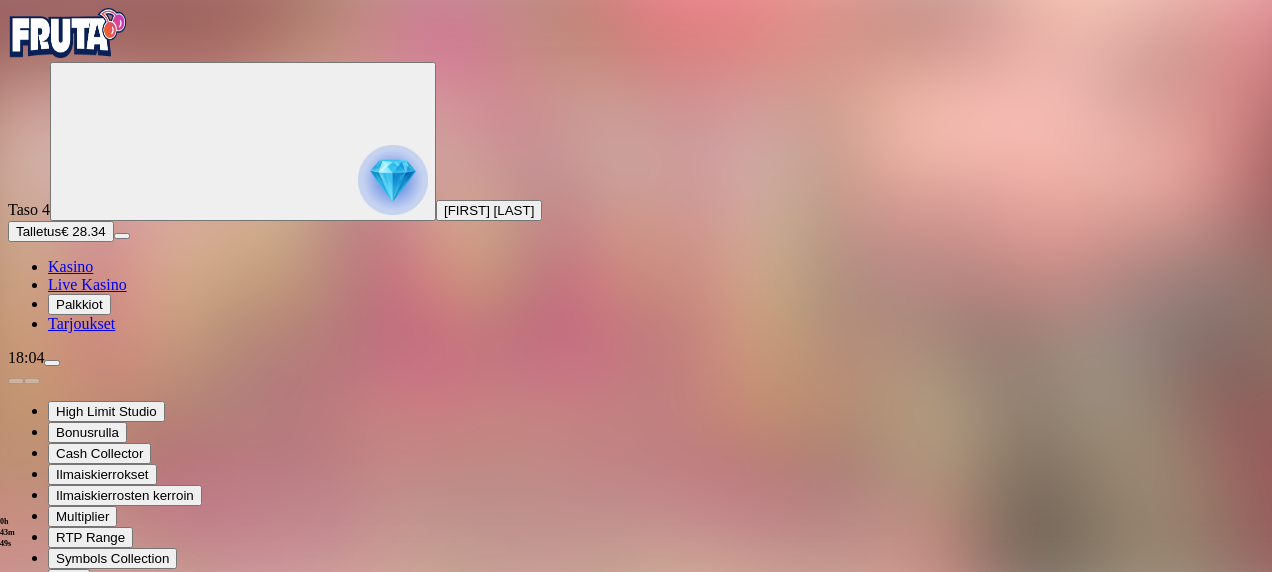 click on "Avaa palkinto" at bounding box center (636, 1102) 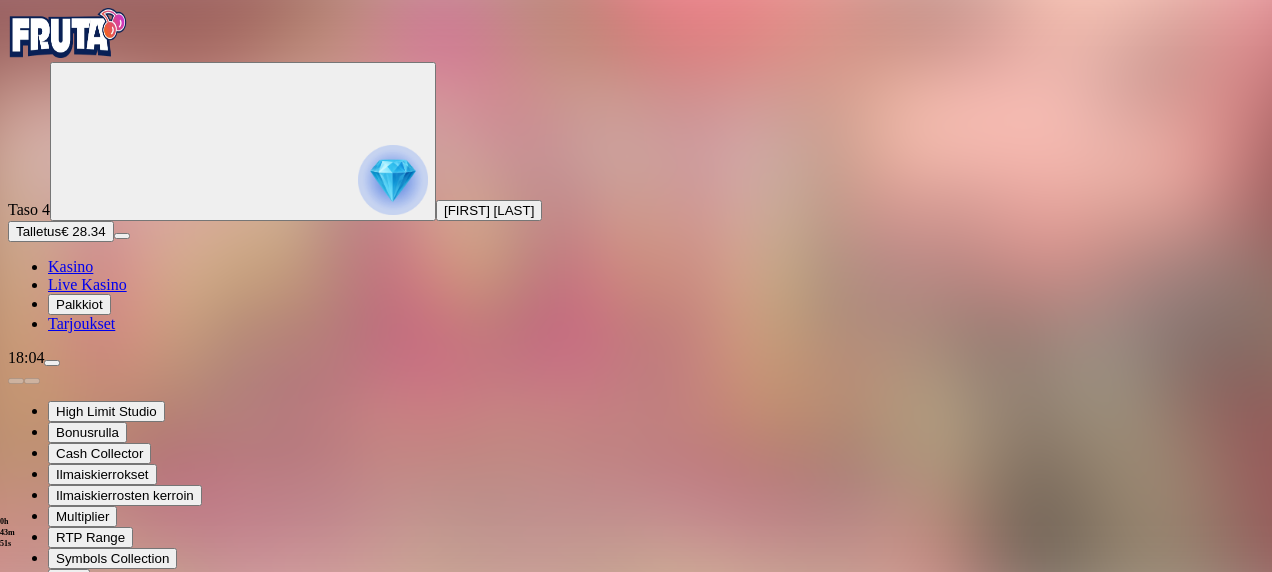 click on "Avaa palkinto" at bounding box center (636, 1102) 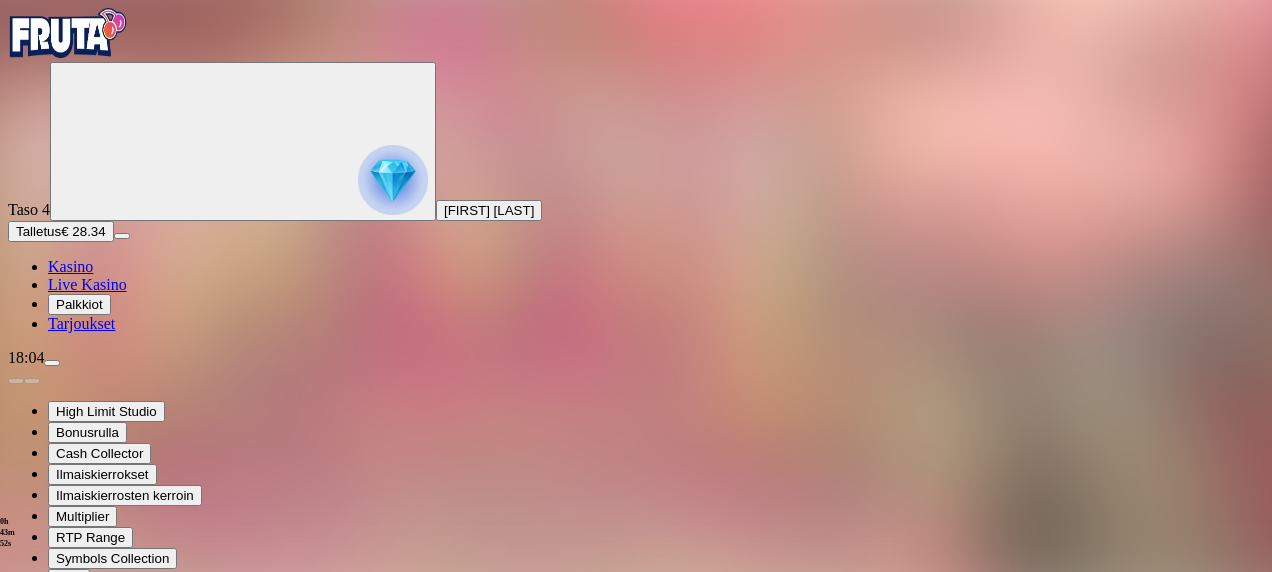 click on "Avaa palkinto" at bounding box center [635, 1102] 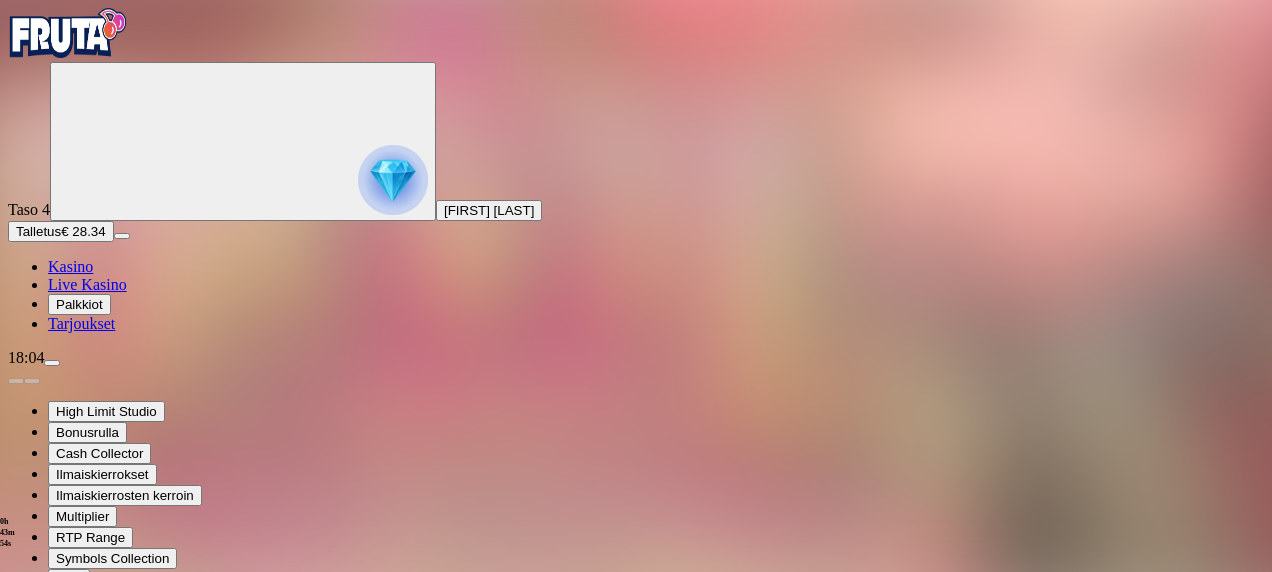 click on "Avaa palkinto" at bounding box center [635, 1102] 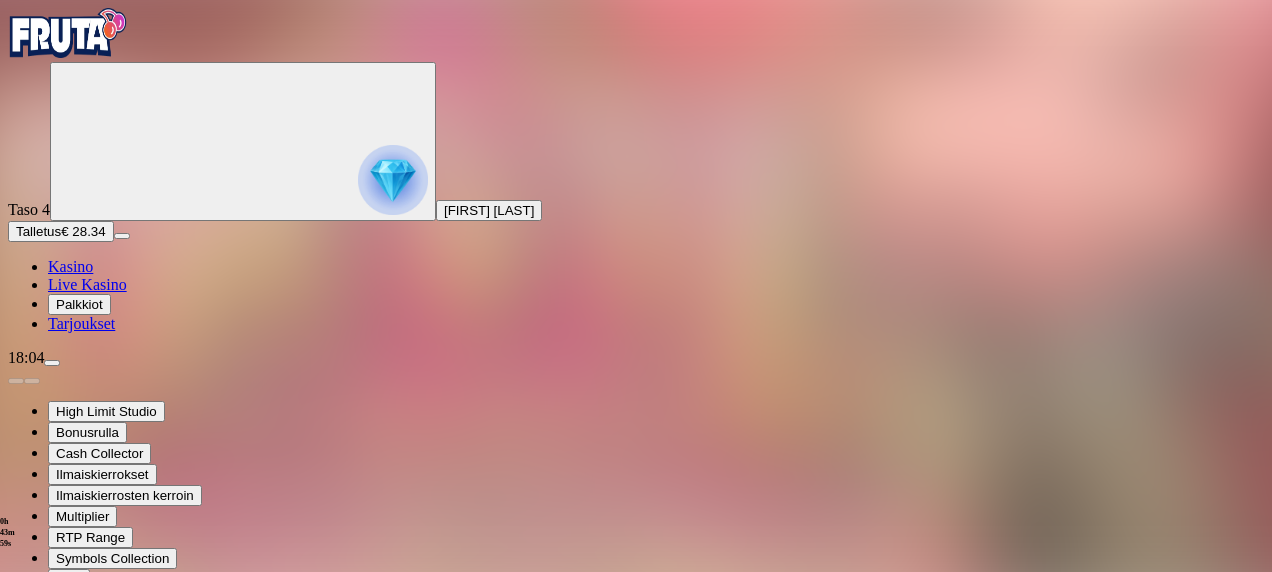 drag, startPoint x: 368, startPoint y: 325, endPoint x: 356, endPoint y: 356, distance: 33.24154 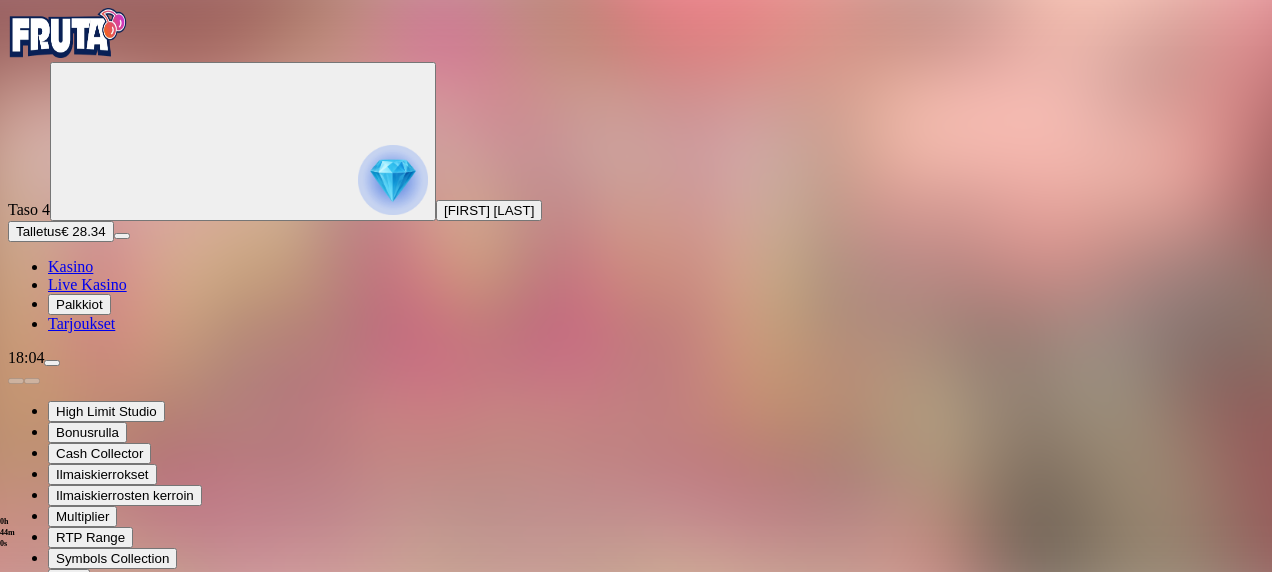 click at bounding box center [636, 1113] 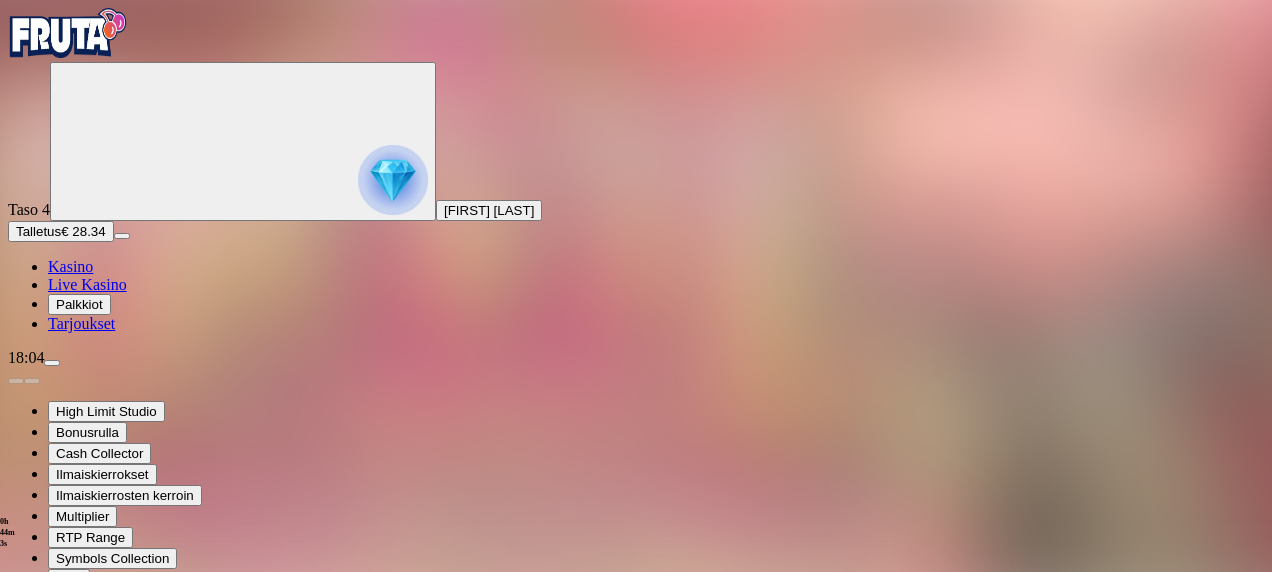 click at bounding box center (16, 799) 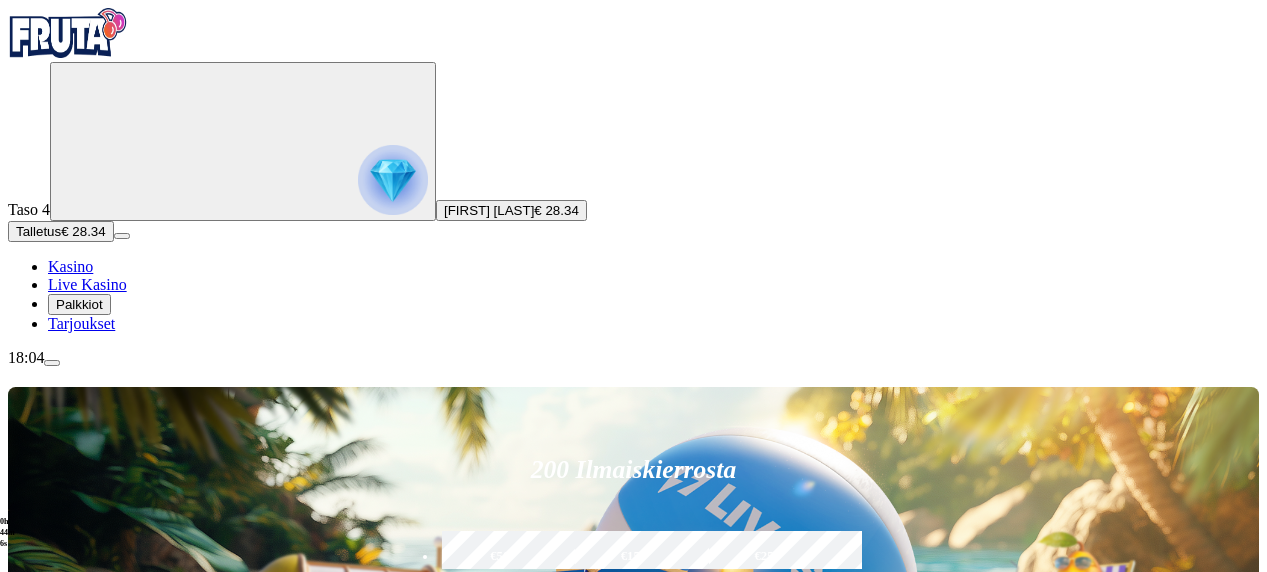 click at bounding box center (393, 180) 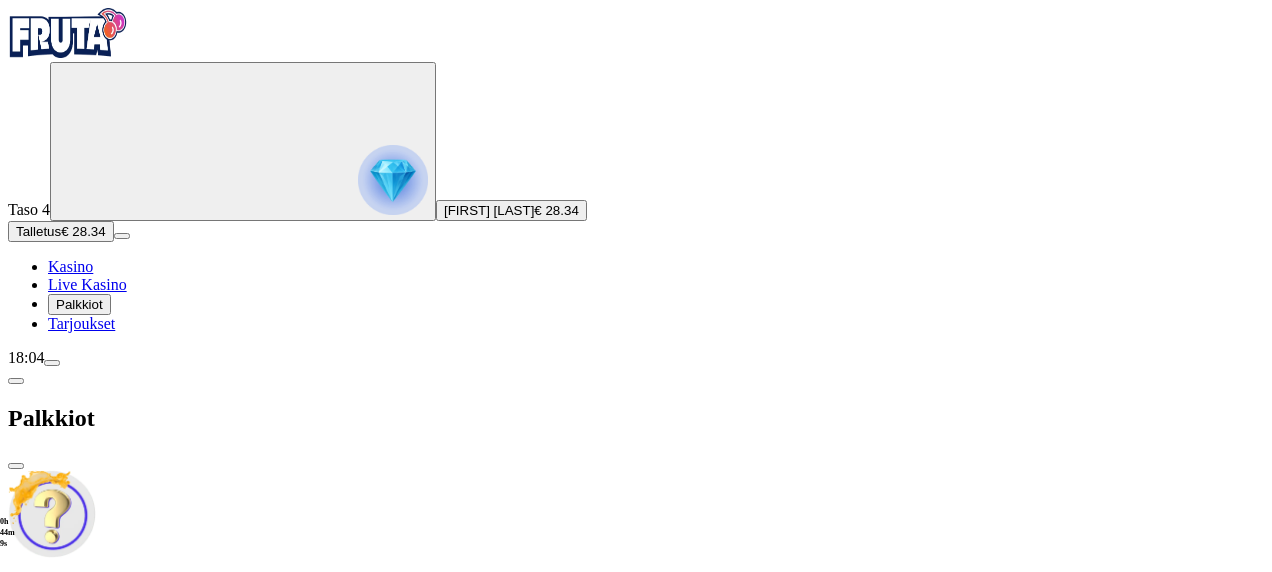 click at bounding box center (16, 466) 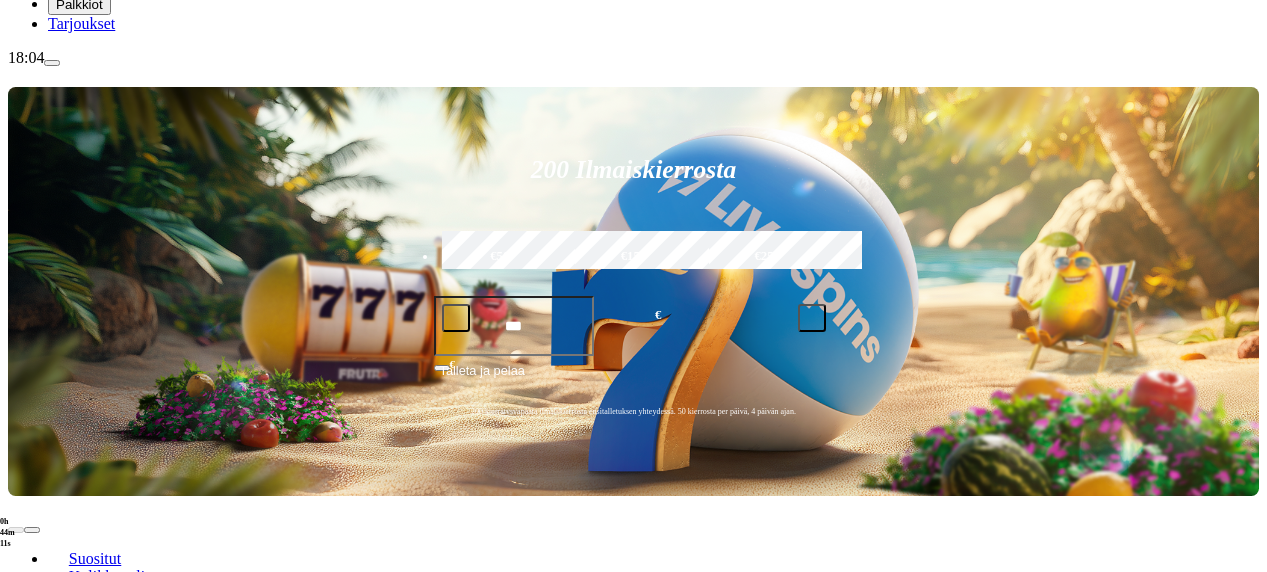 scroll, scrollTop: 700, scrollLeft: 0, axis: vertical 